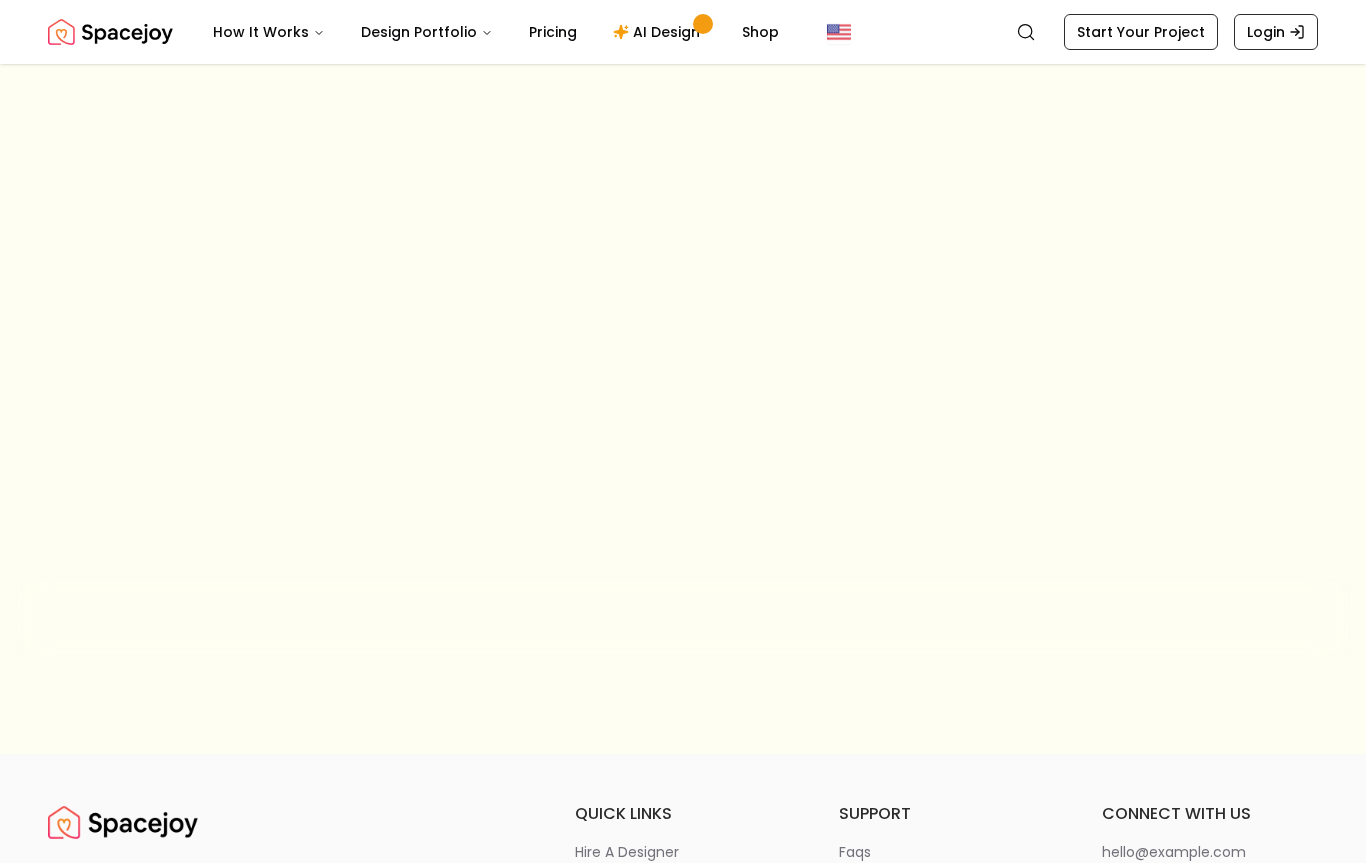 scroll, scrollTop: 0, scrollLeft: 0, axis: both 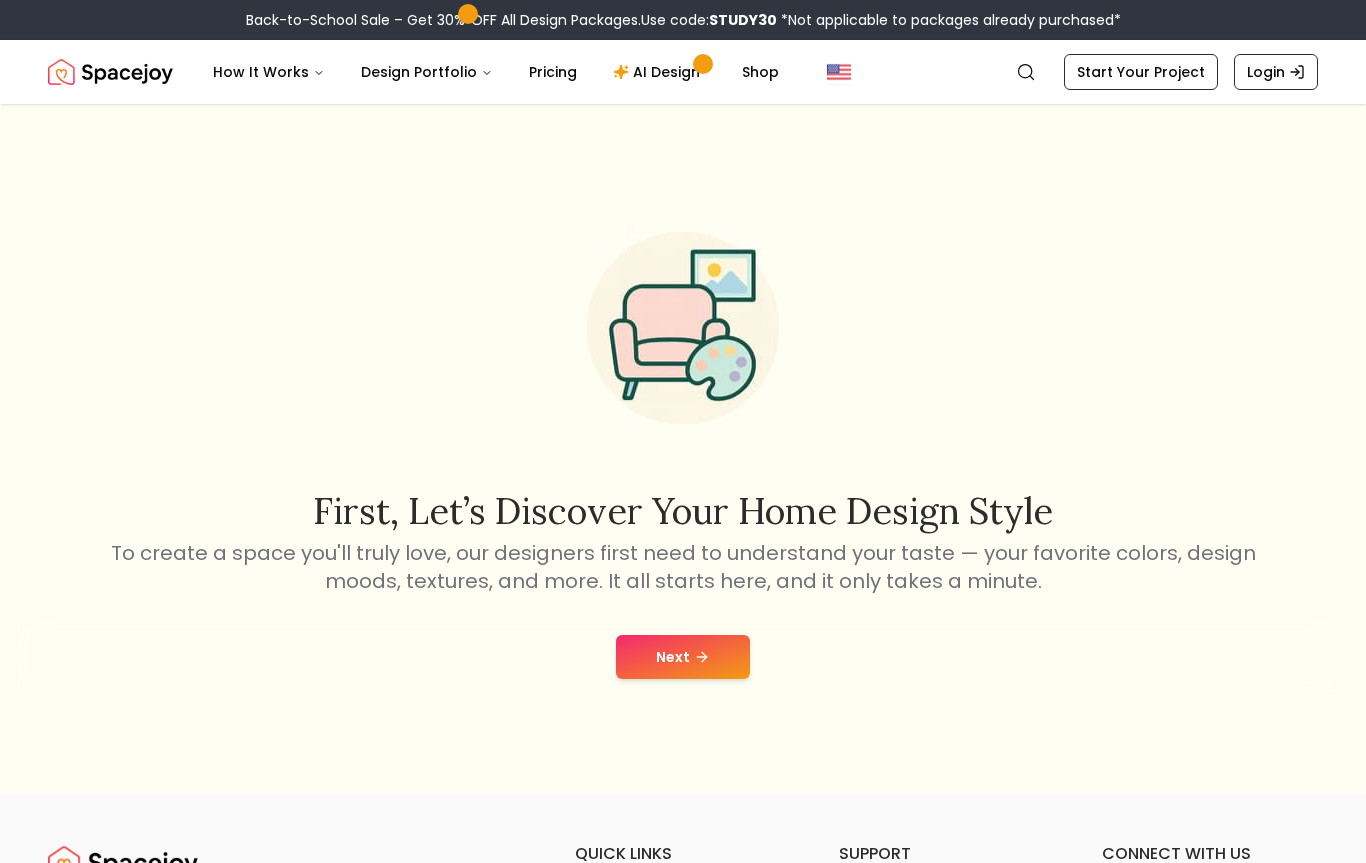 click on "Next" at bounding box center [683, 657] 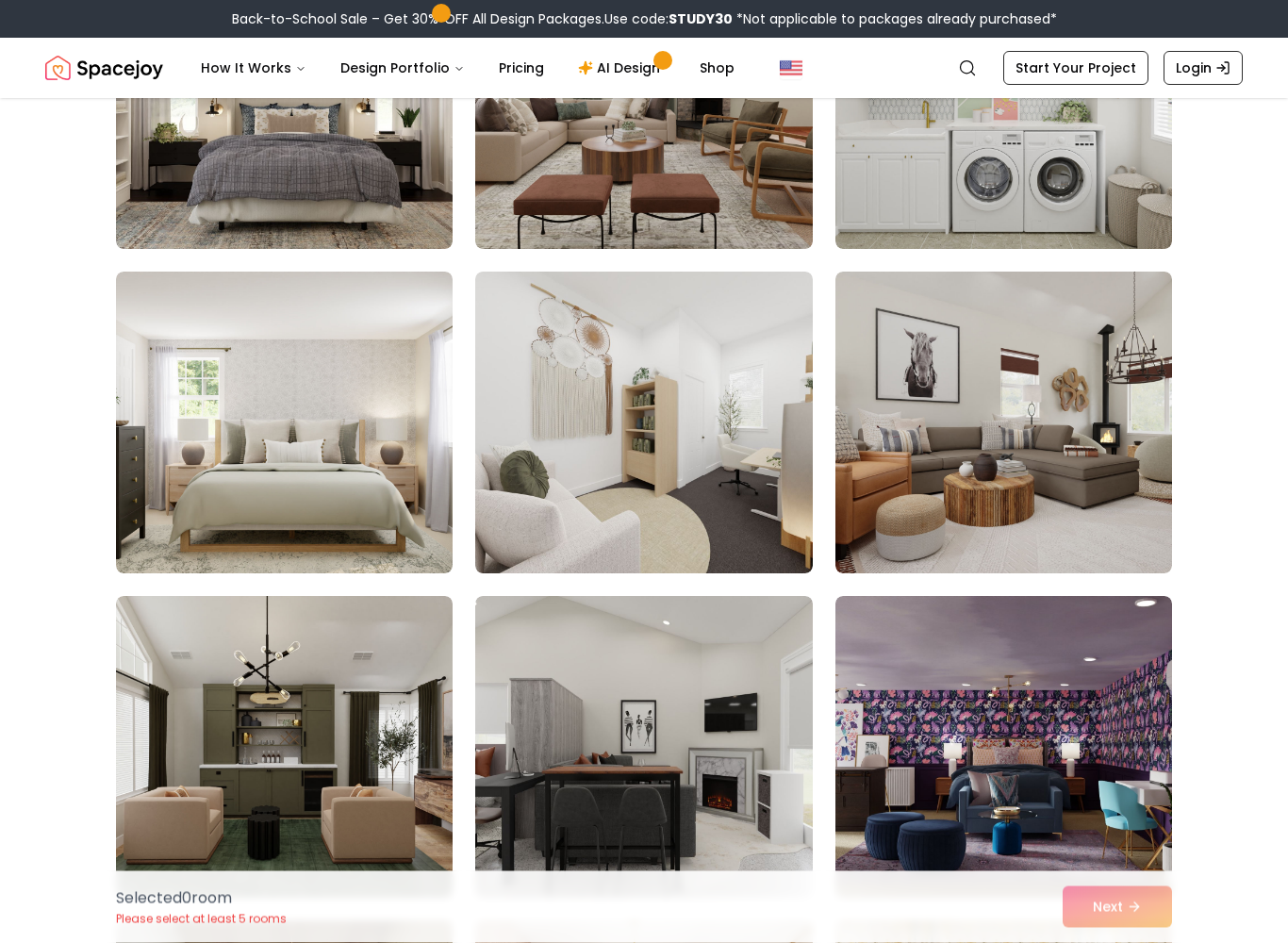 scroll, scrollTop: 958, scrollLeft: 0, axis: vertical 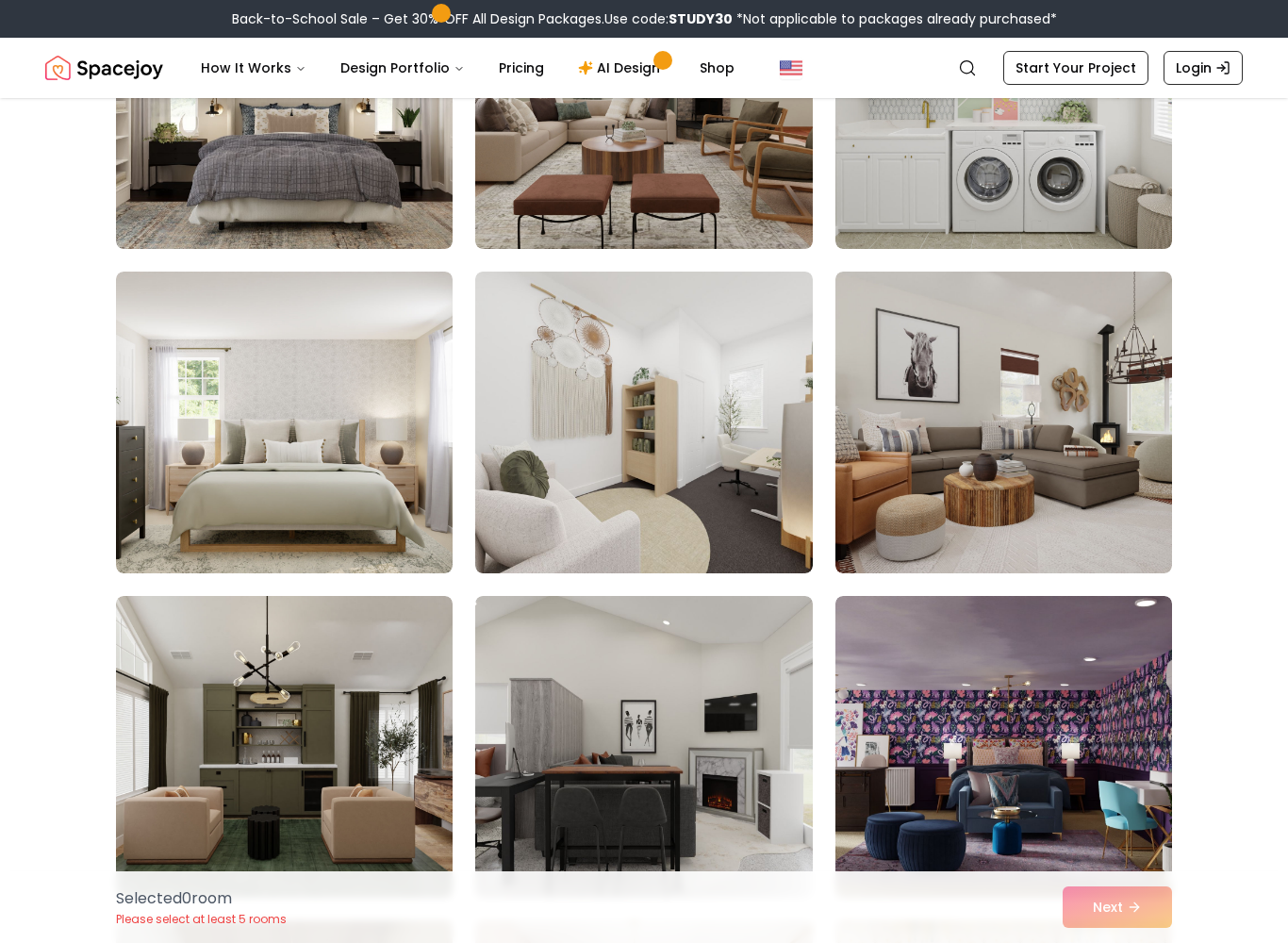 click at bounding box center [1003, 422] 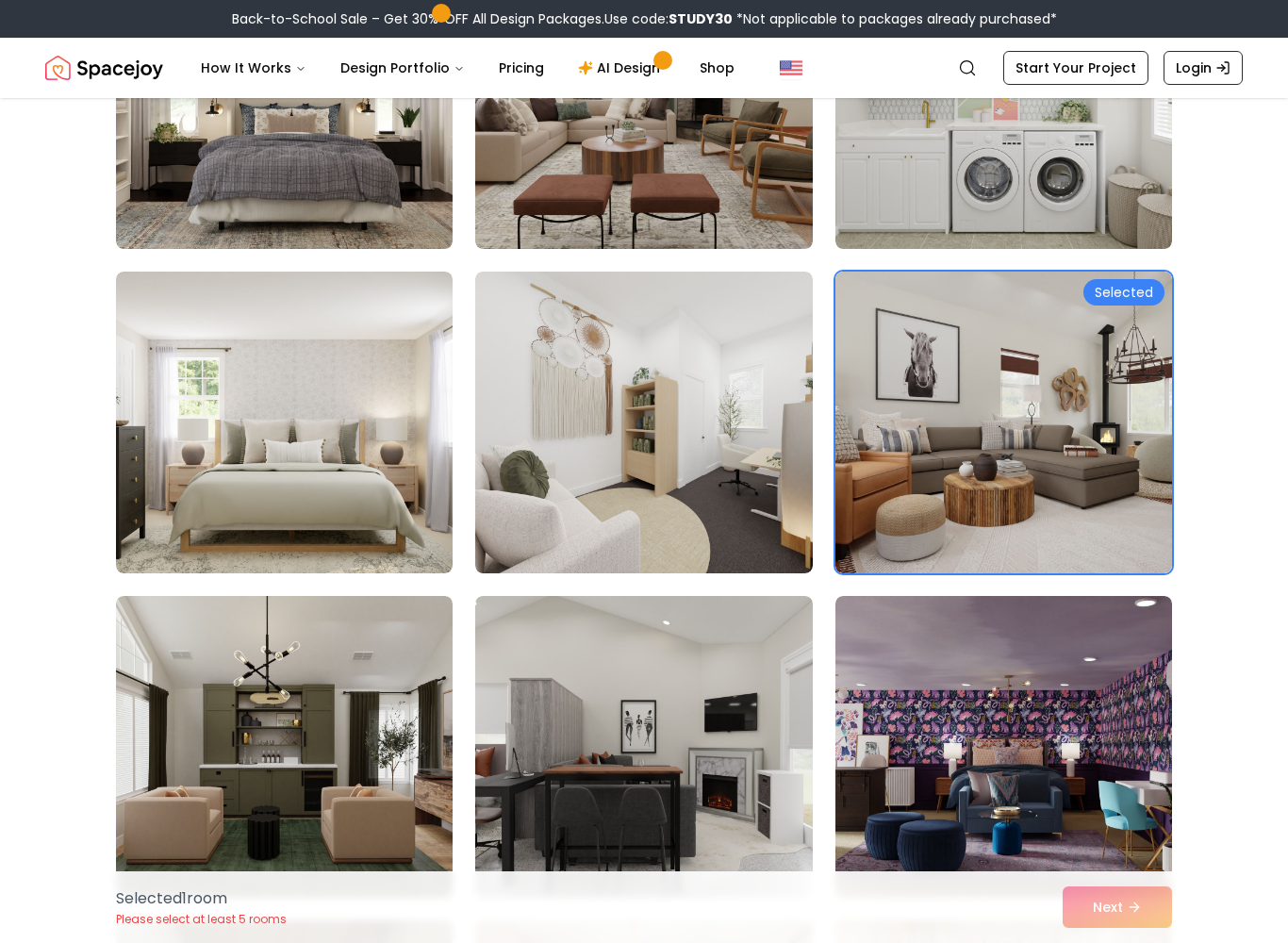 click at bounding box center [1003, 422] 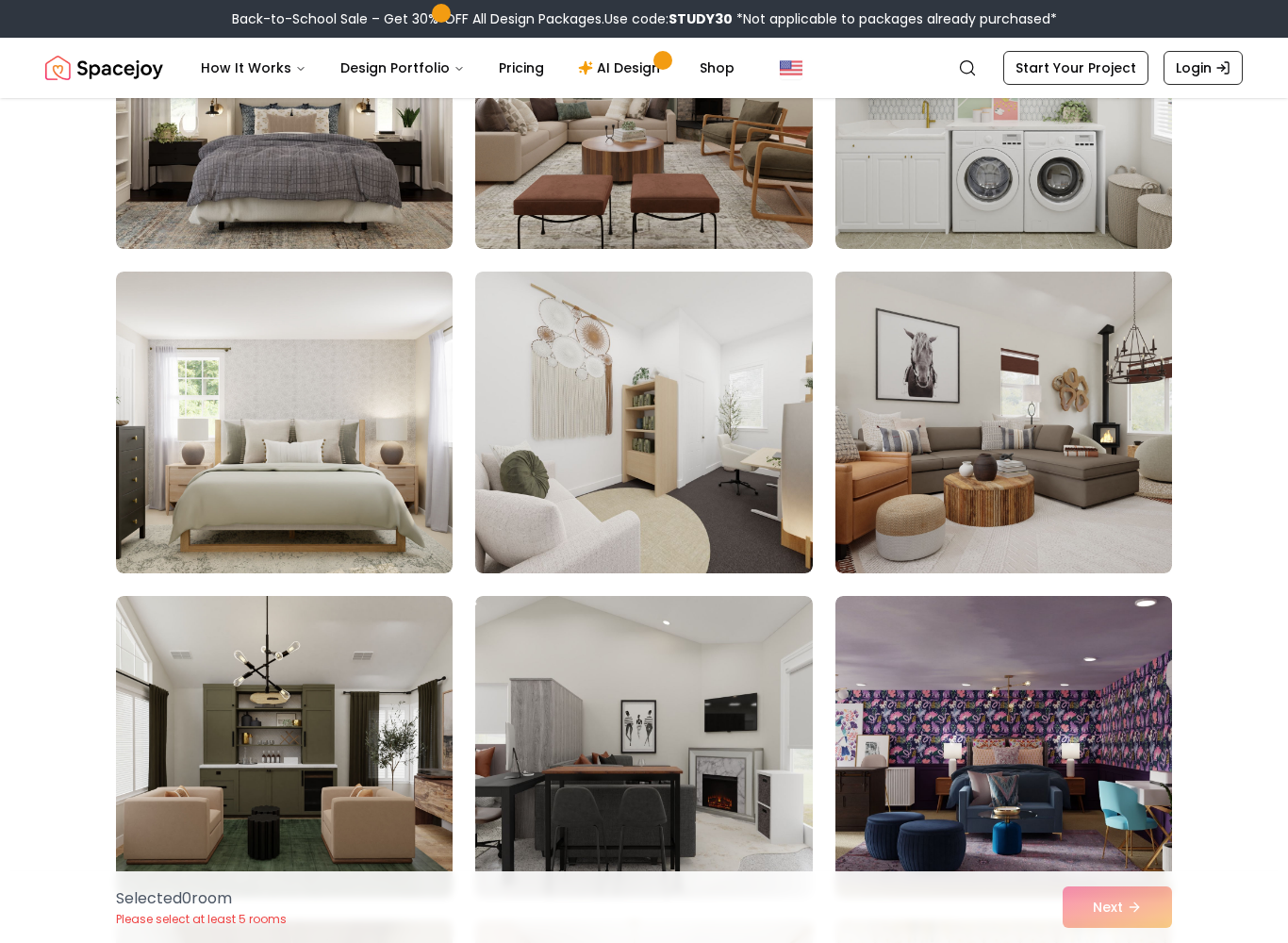 click at bounding box center (1003, 422) 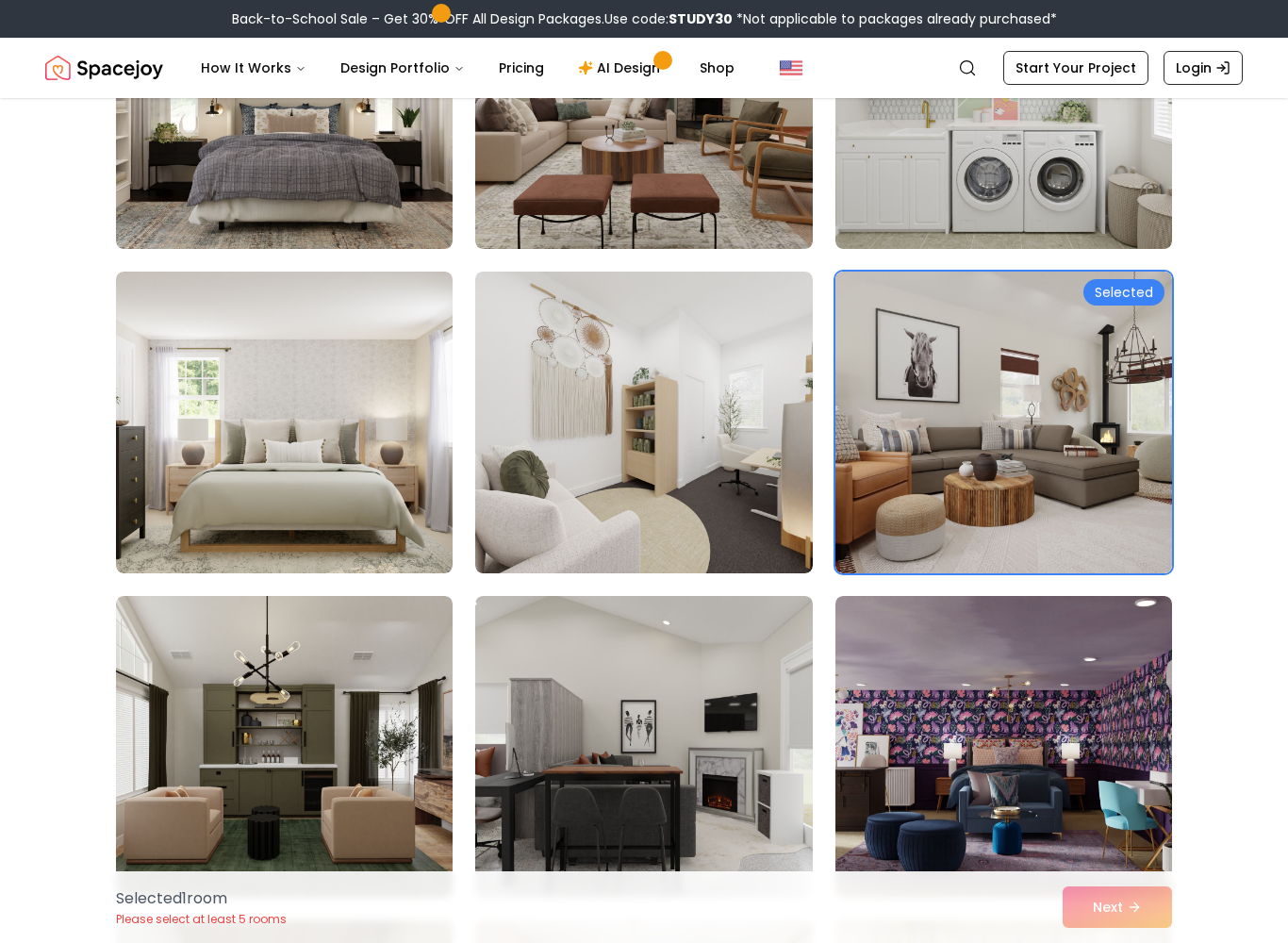 click at bounding box center (1003, 422) 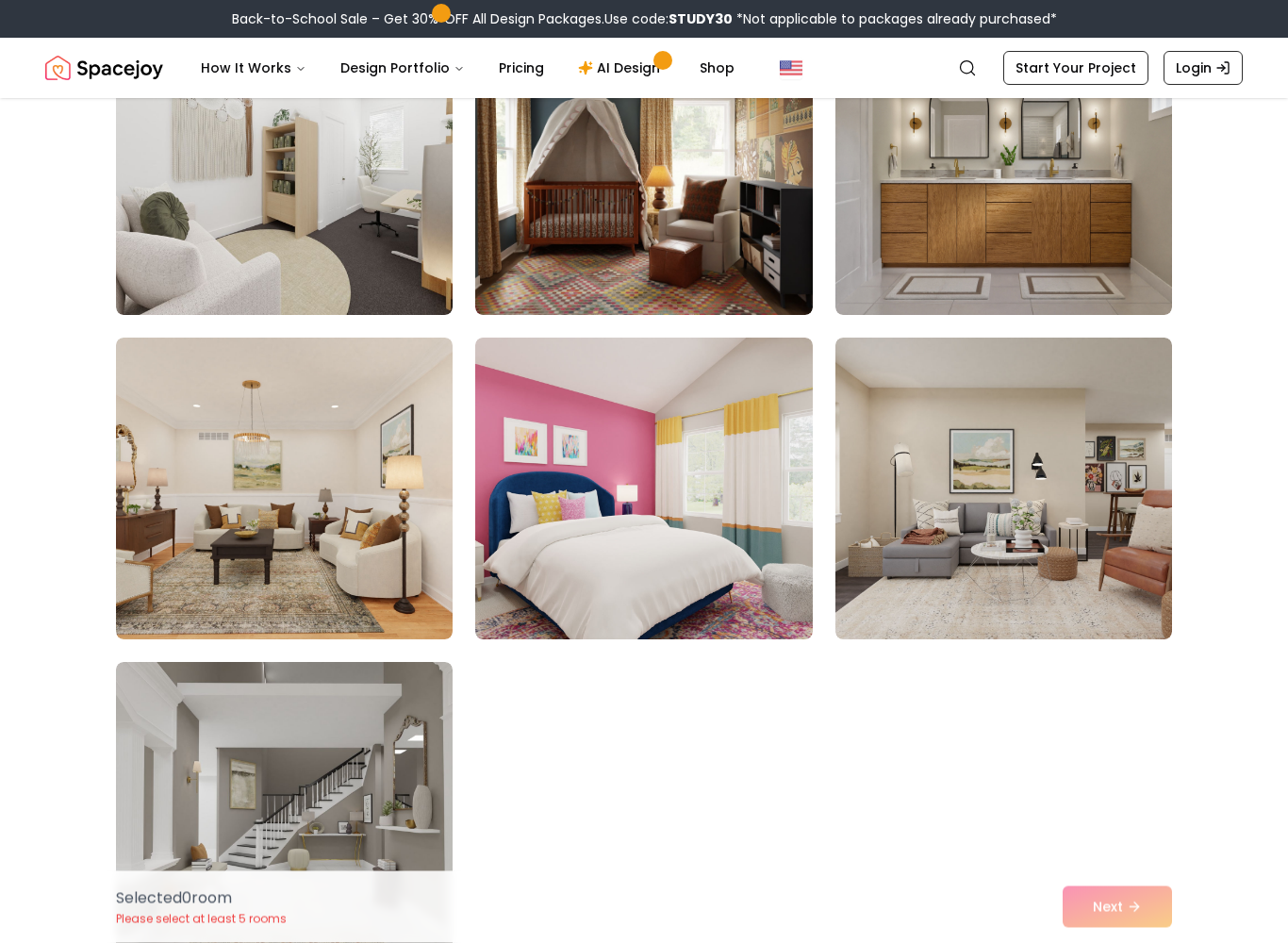 scroll, scrollTop: 10299, scrollLeft: 0, axis: vertical 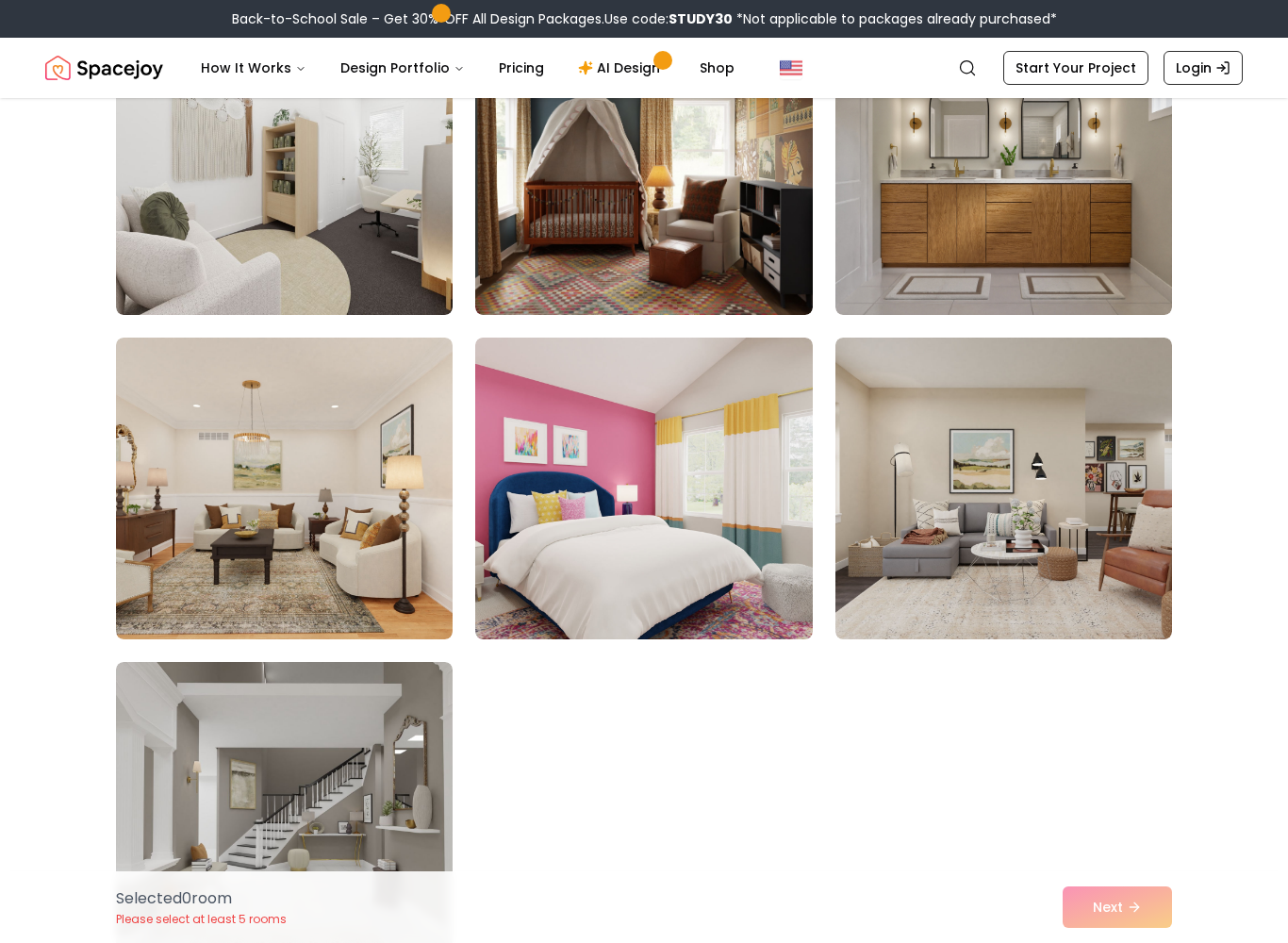 click at bounding box center (1003, 488) 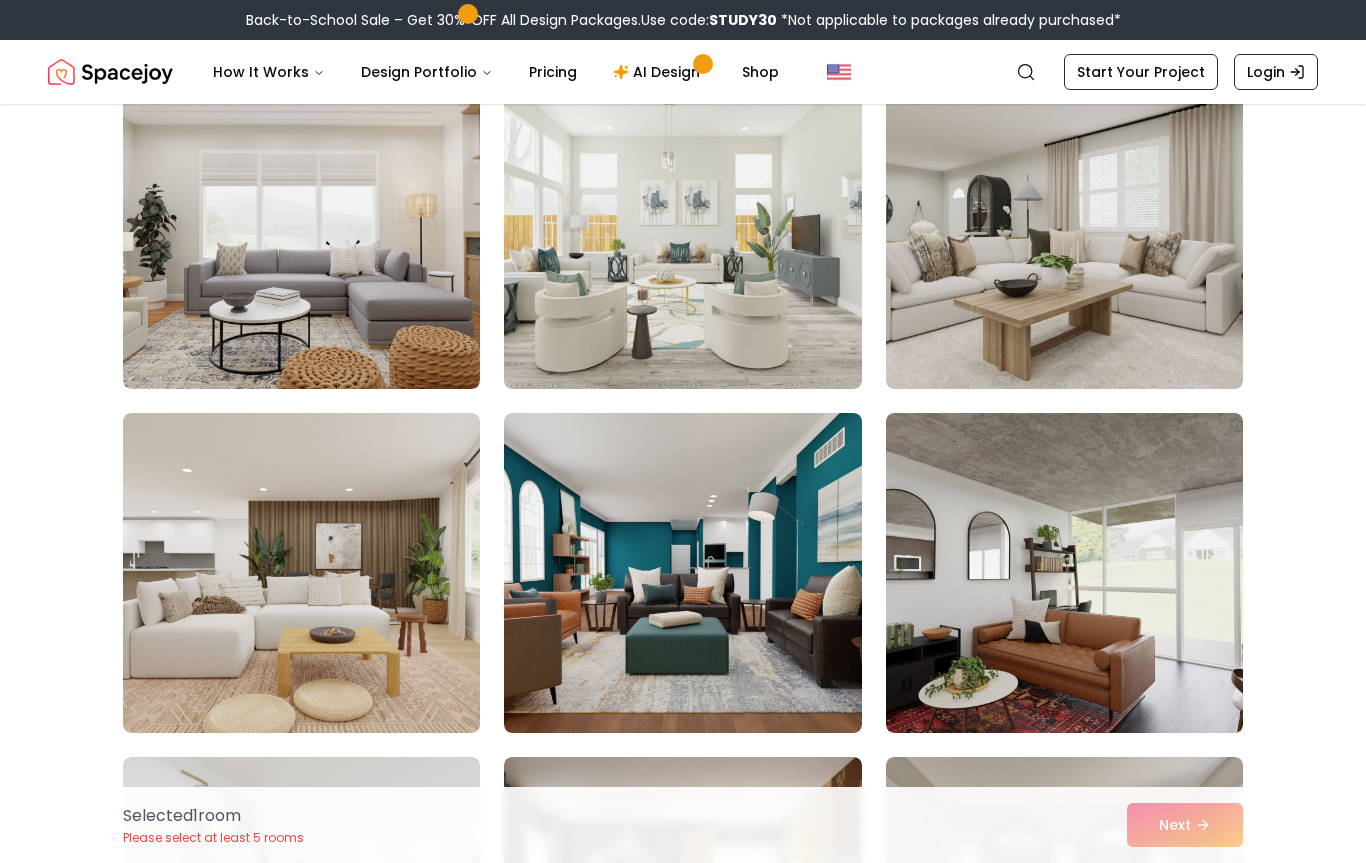 scroll, scrollTop: 10152, scrollLeft: 0, axis: vertical 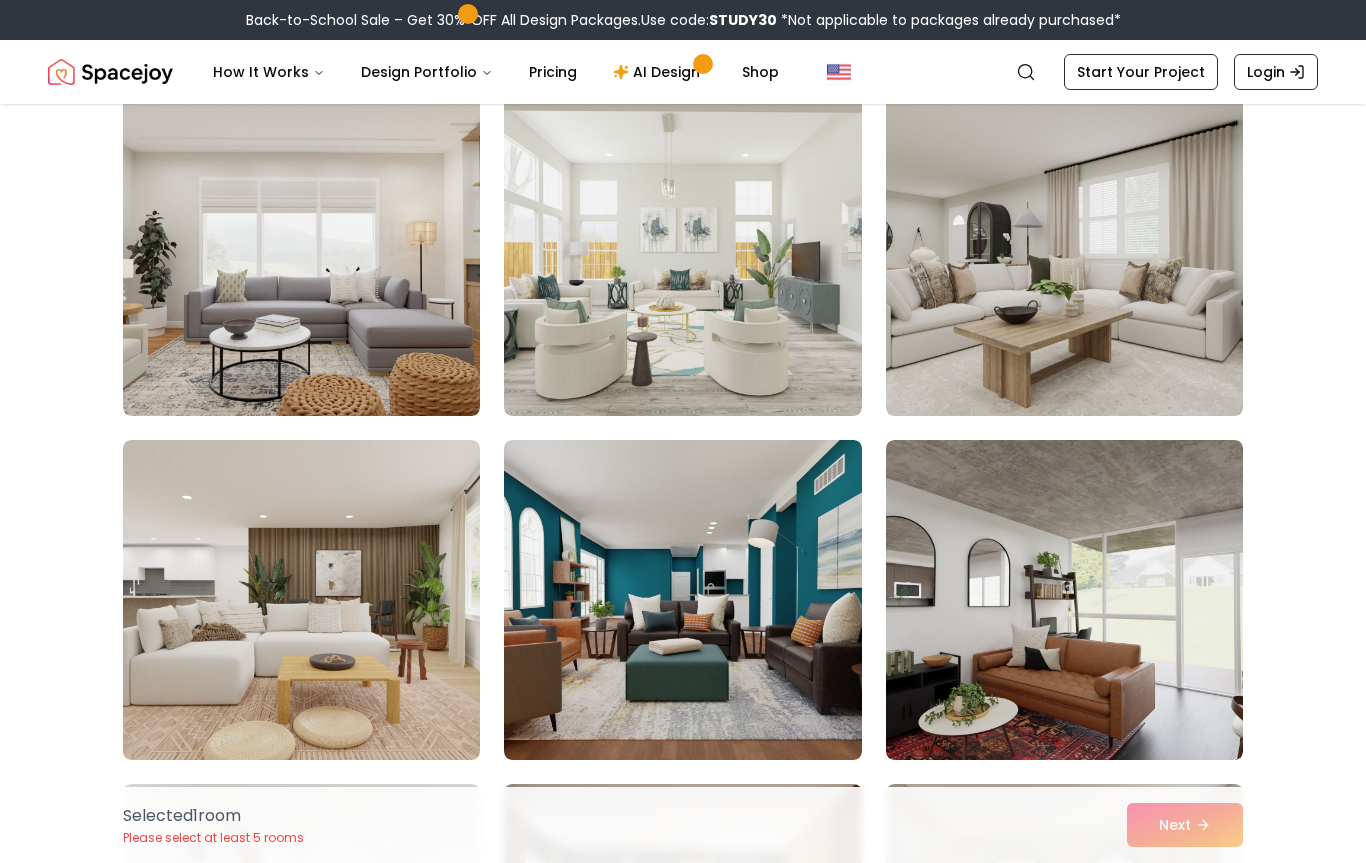 click at bounding box center (301, 600) 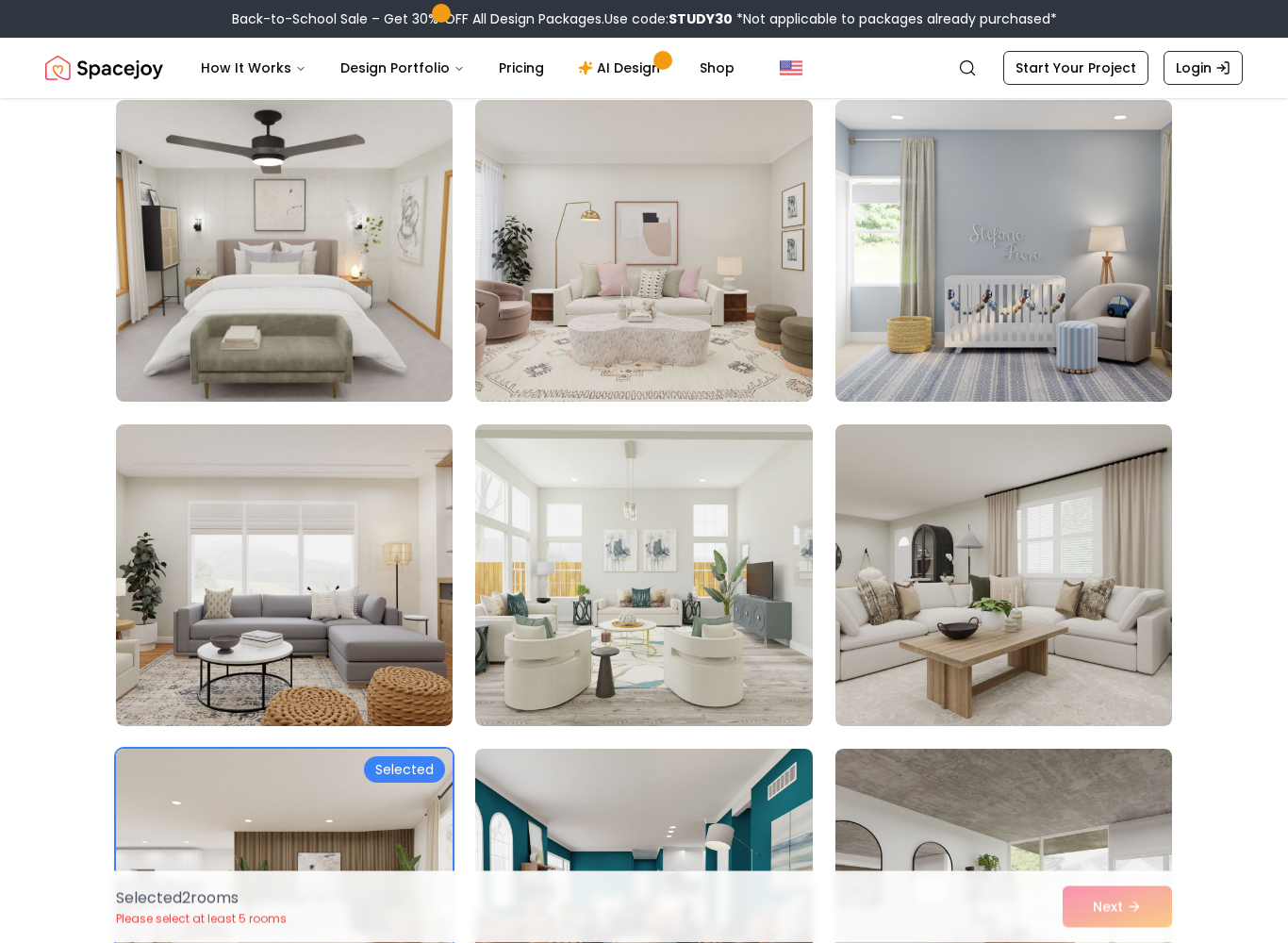 scroll, scrollTop: 9240, scrollLeft: 0, axis: vertical 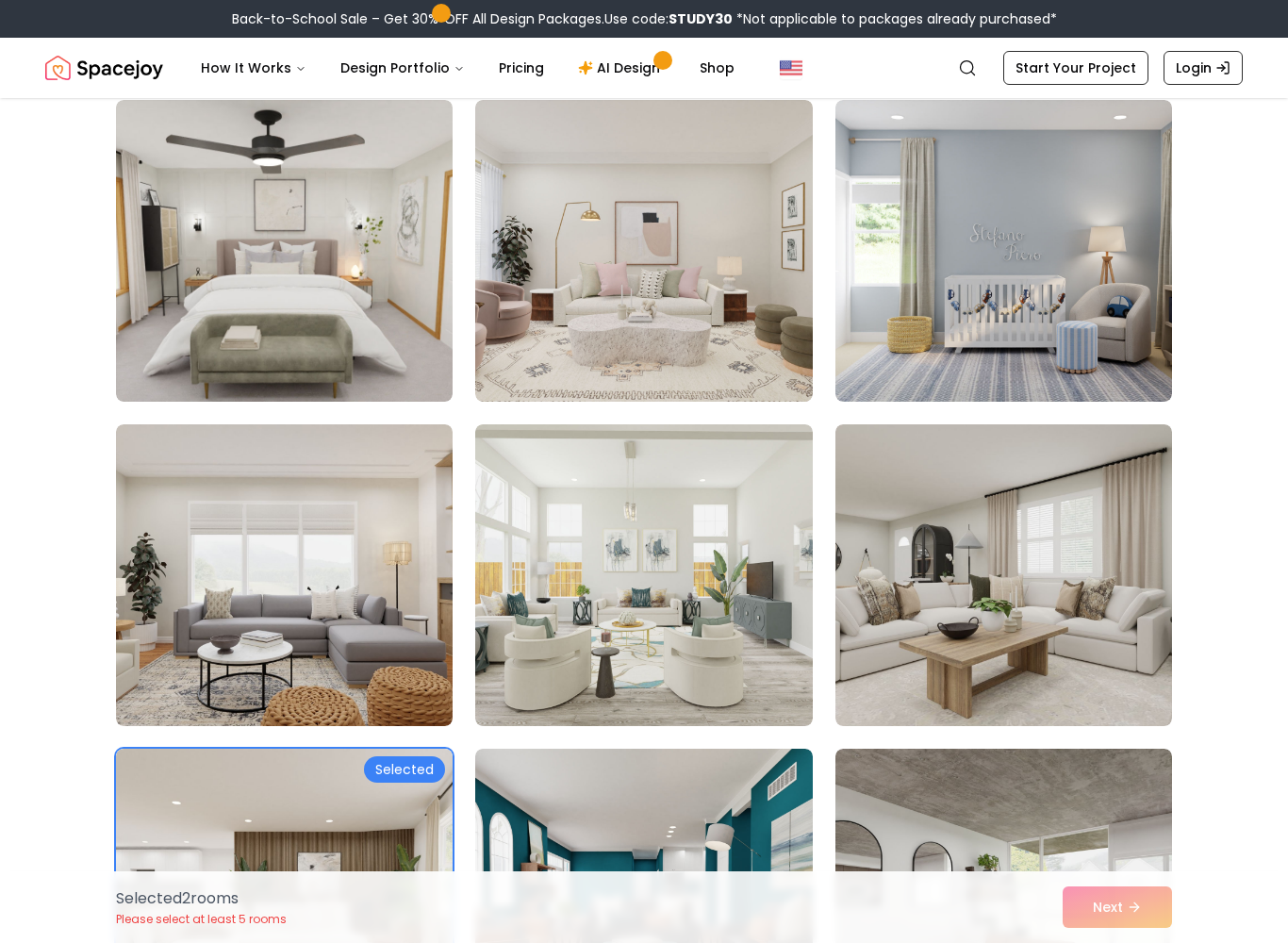 click at bounding box center (284, 575) 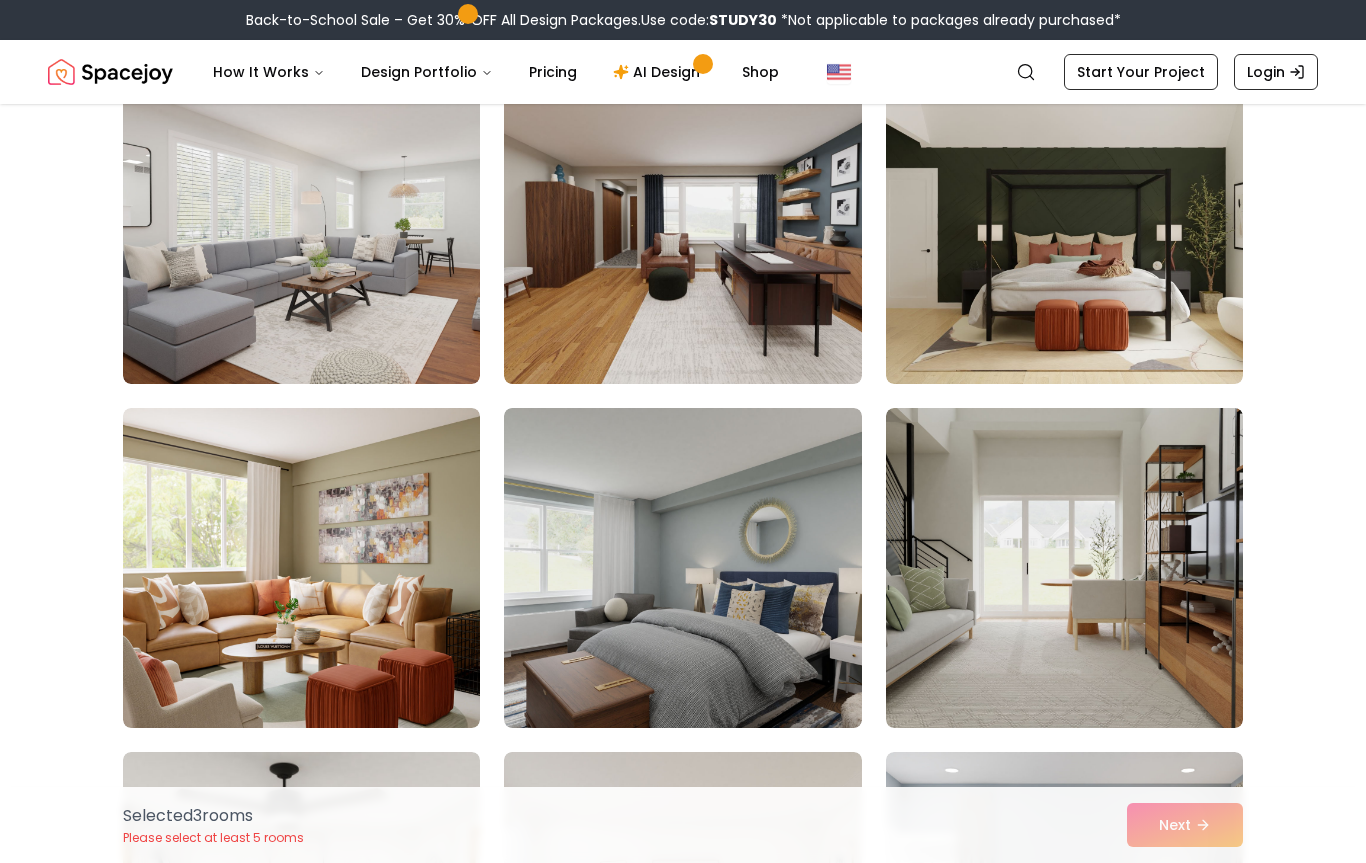 scroll, scrollTop: 9151, scrollLeft: 0, axis: vertical 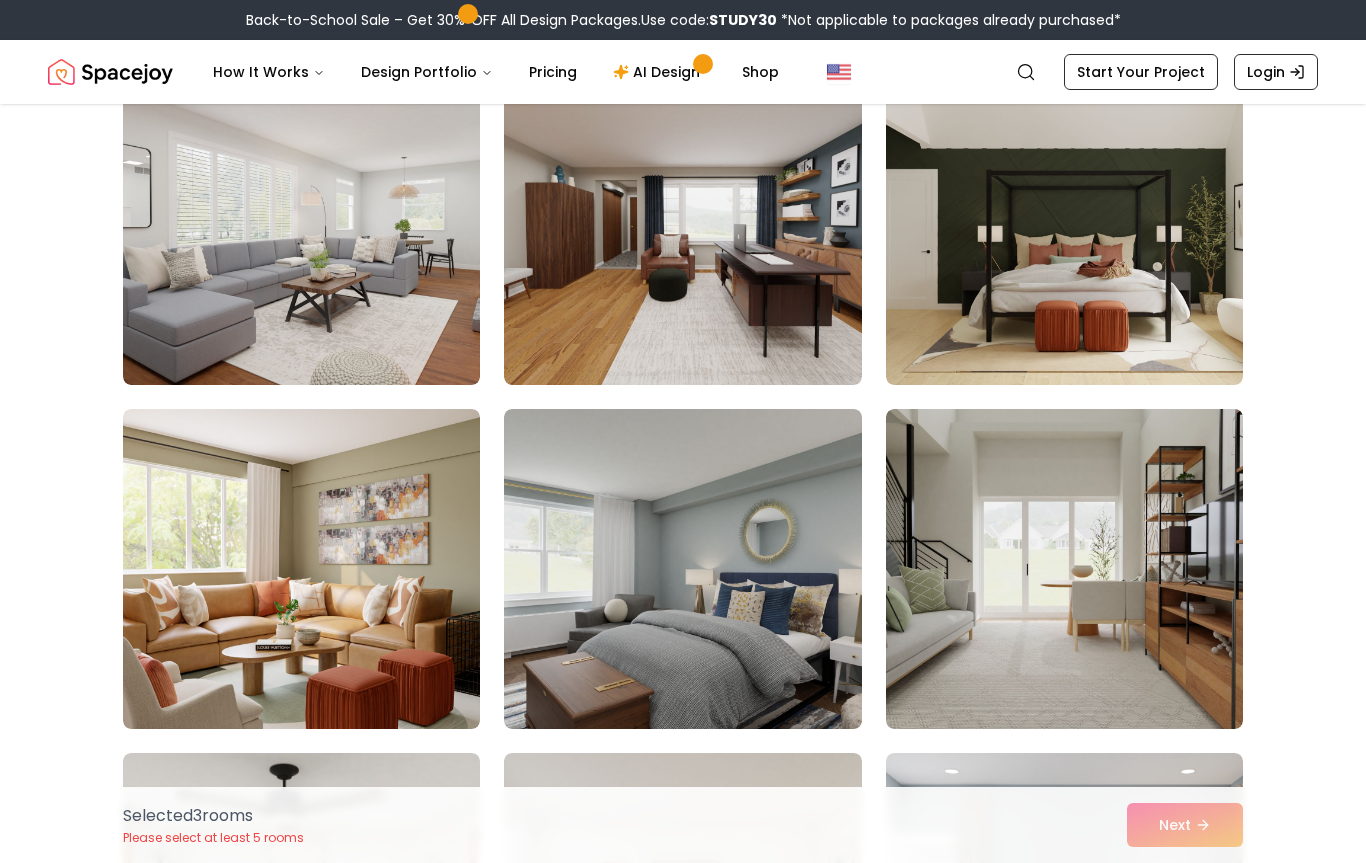 click at bounding box center (1064, 569) 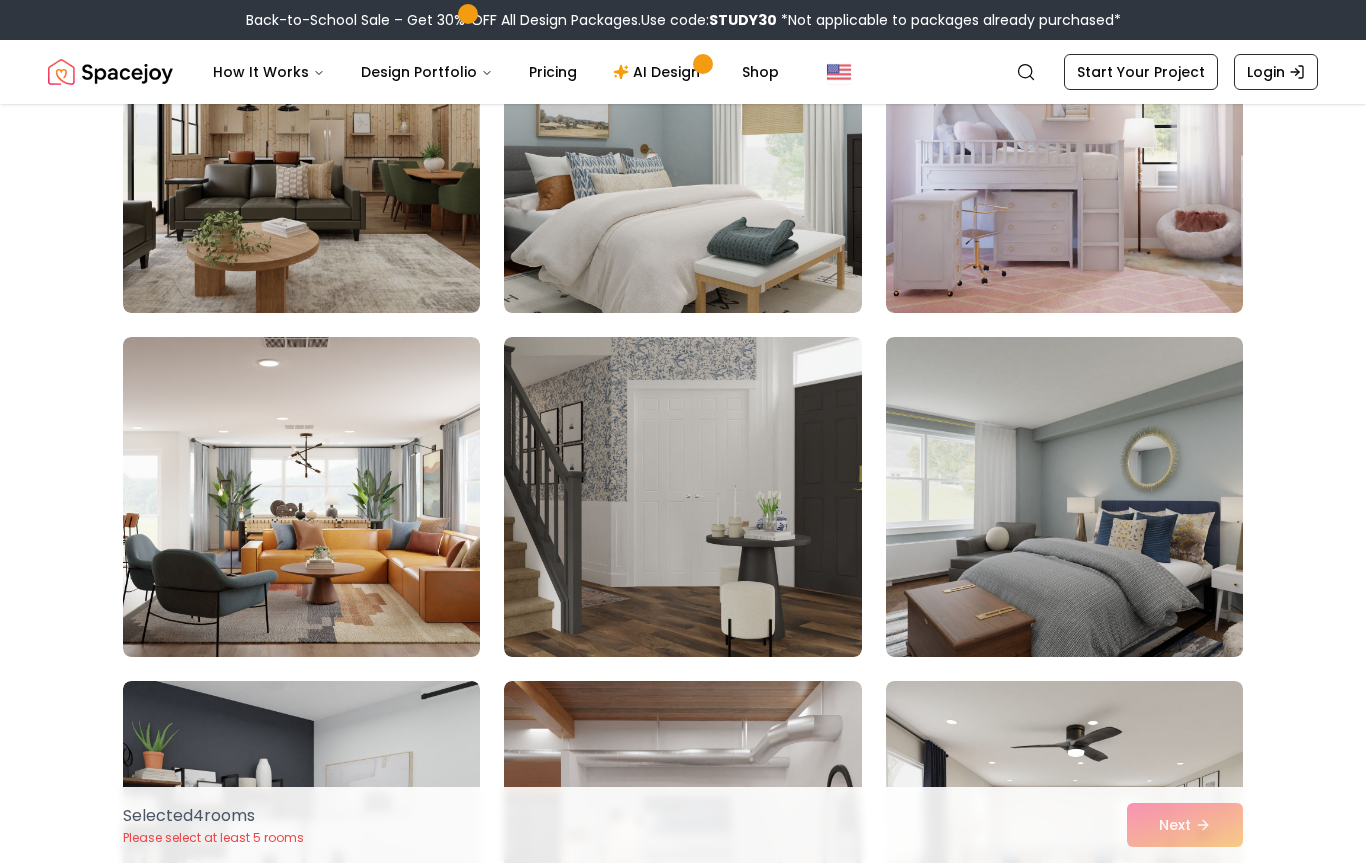 scroll, scrollTop: 7158, scrollLeft: 0, axis: vertical 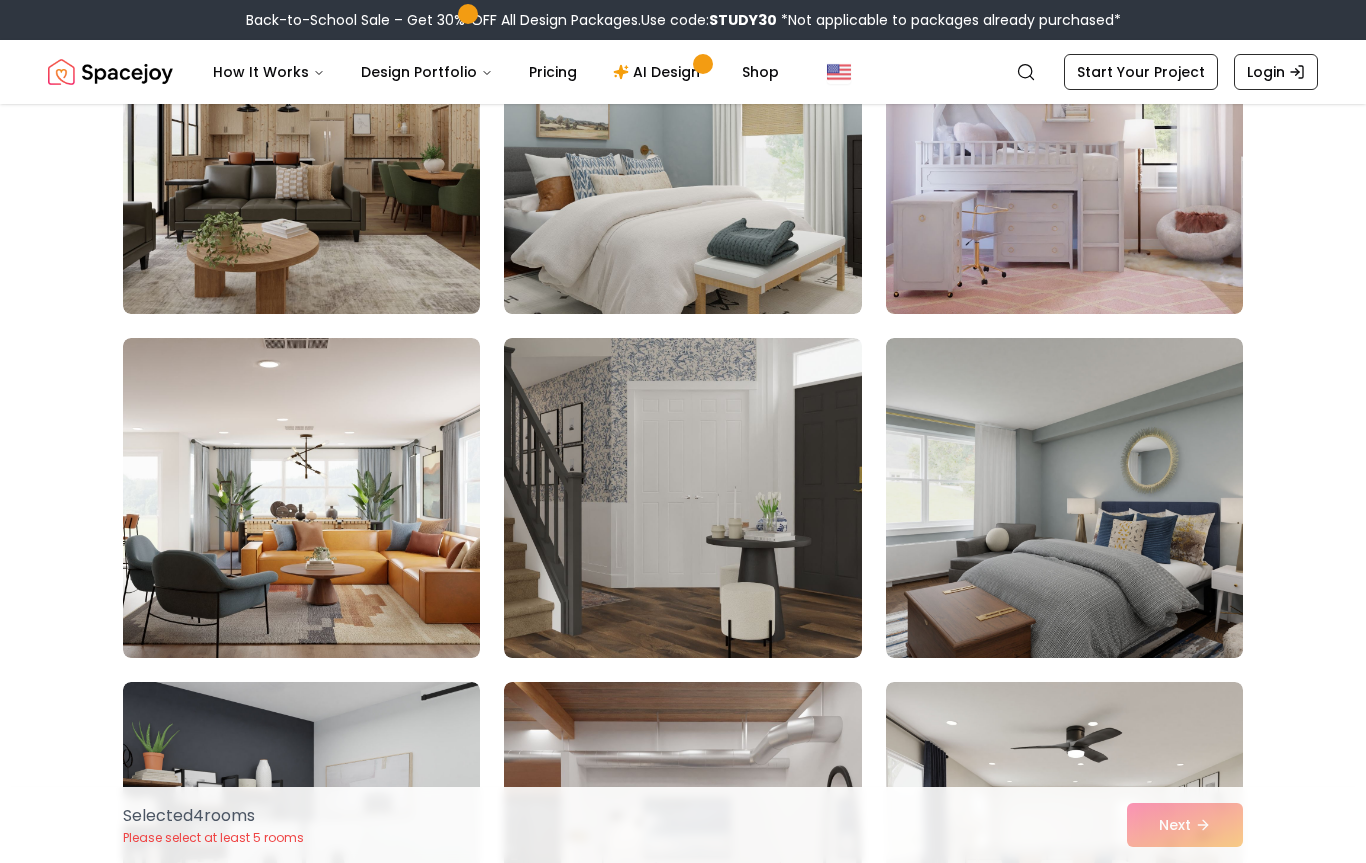 click at bounding box center [301, 498] 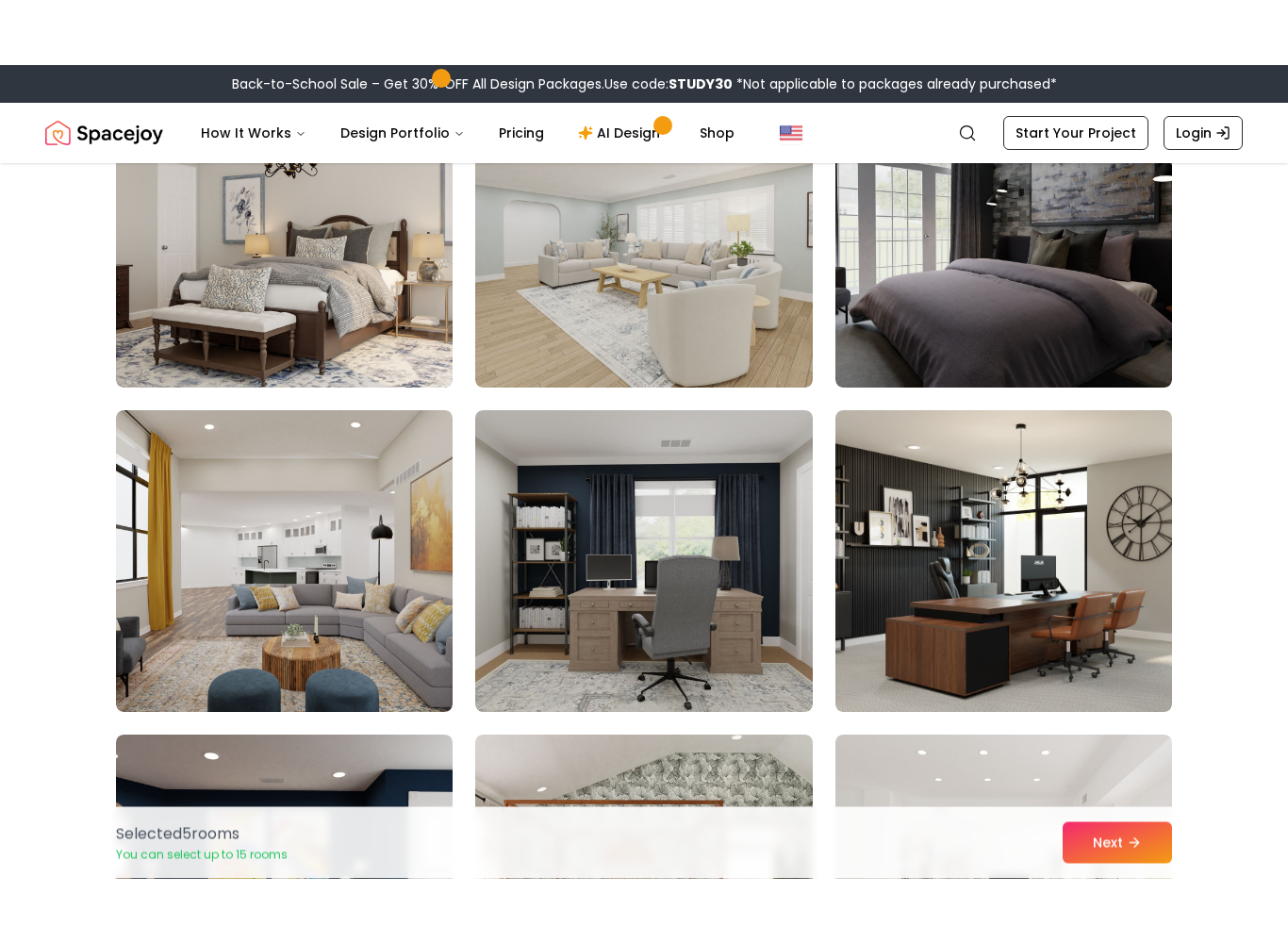 scroll, scrollTop: 3479, scrollLeft: 0, axis: vertical 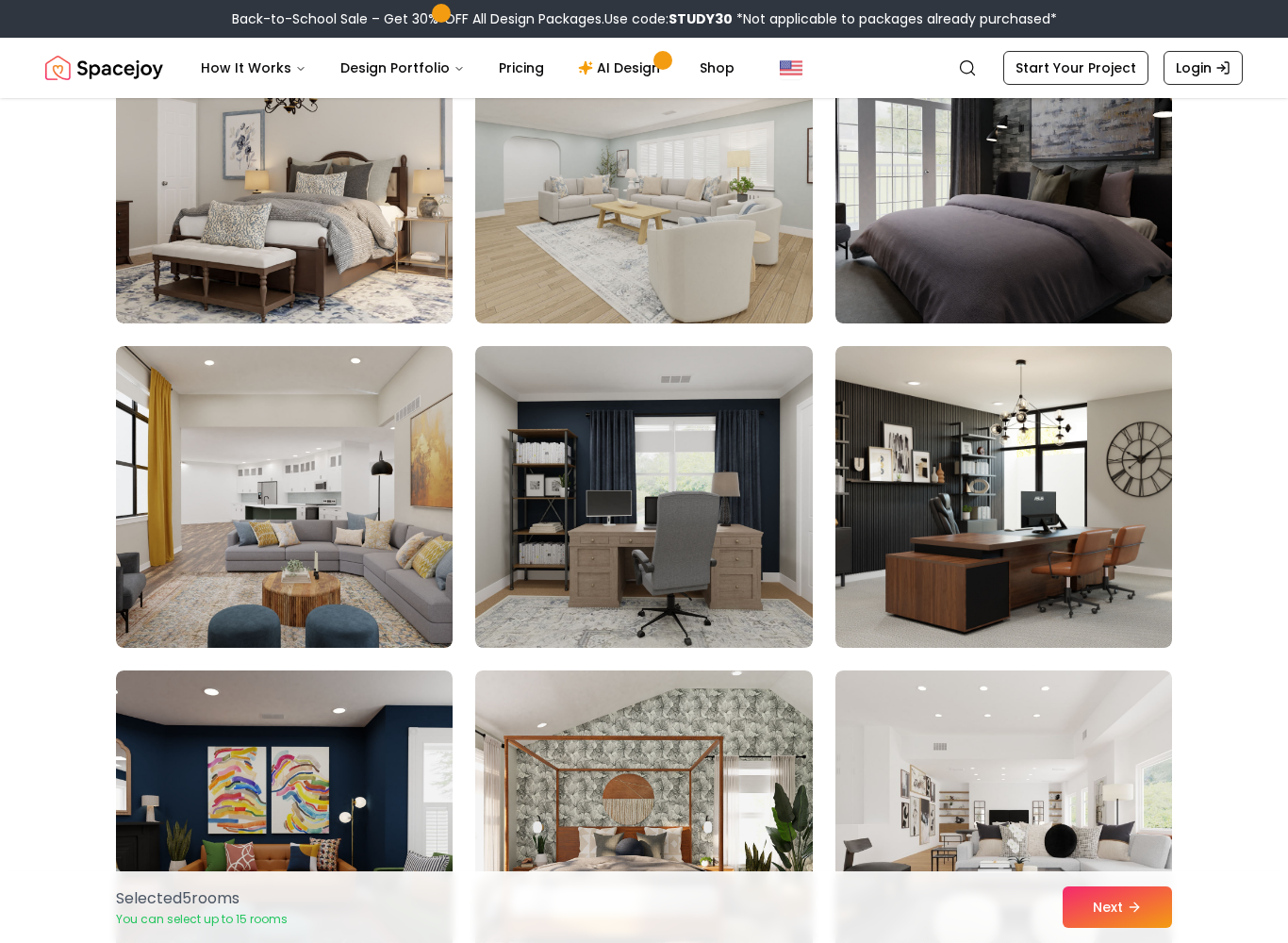 click at bounding box center [284, 497] 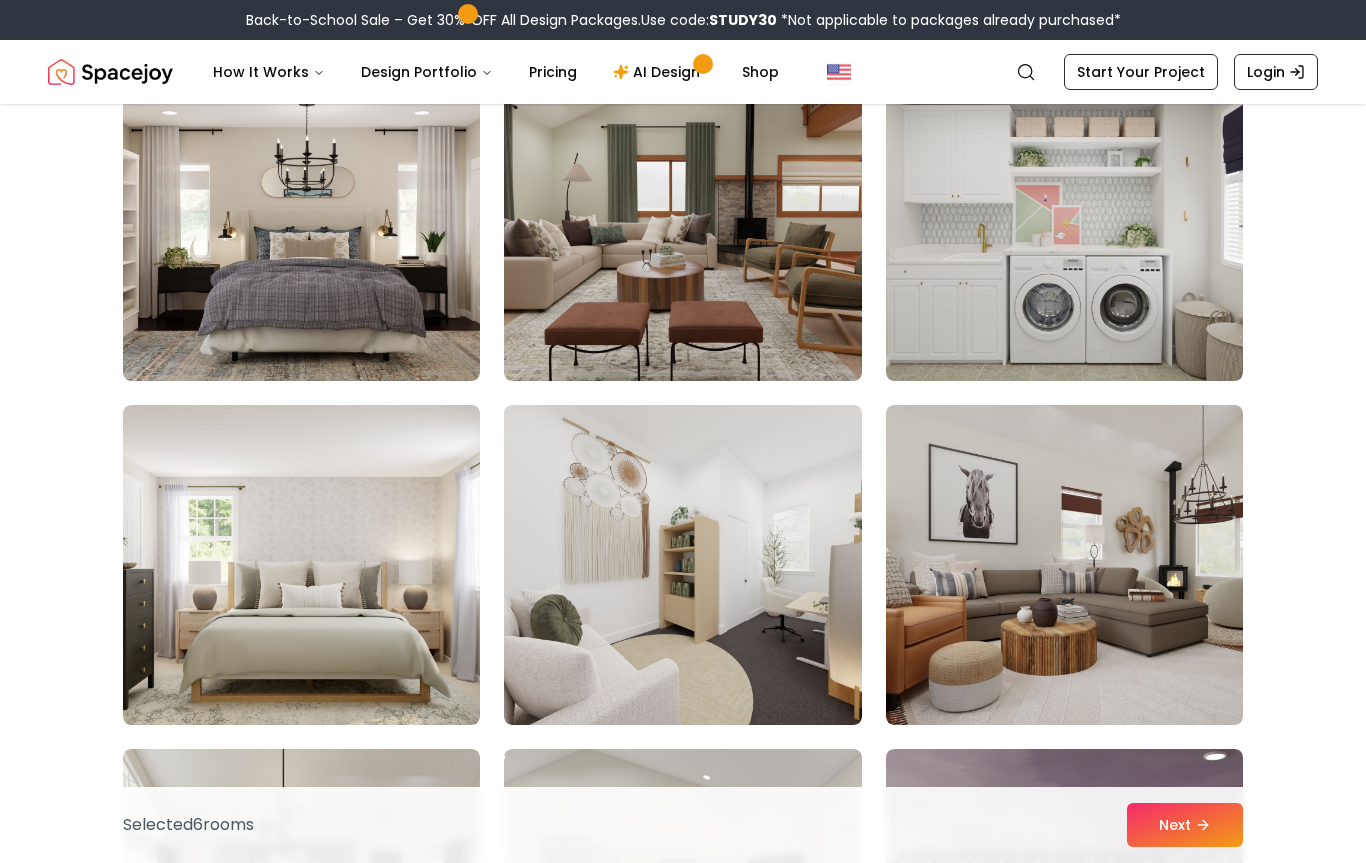 scroll, scrollTop: 897, scrollLeft: 0, axis: vertical 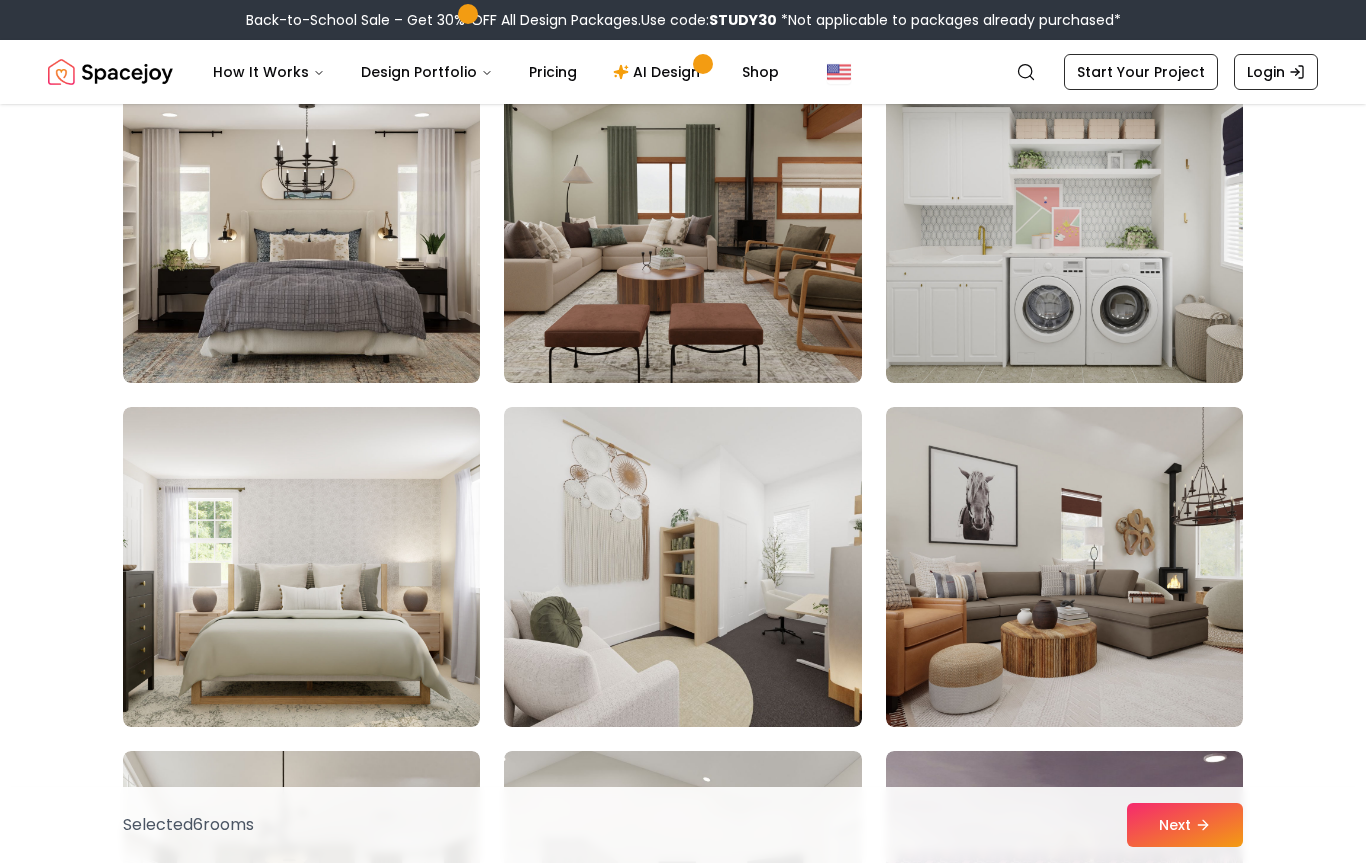 click at bounding box center (1064, 567) 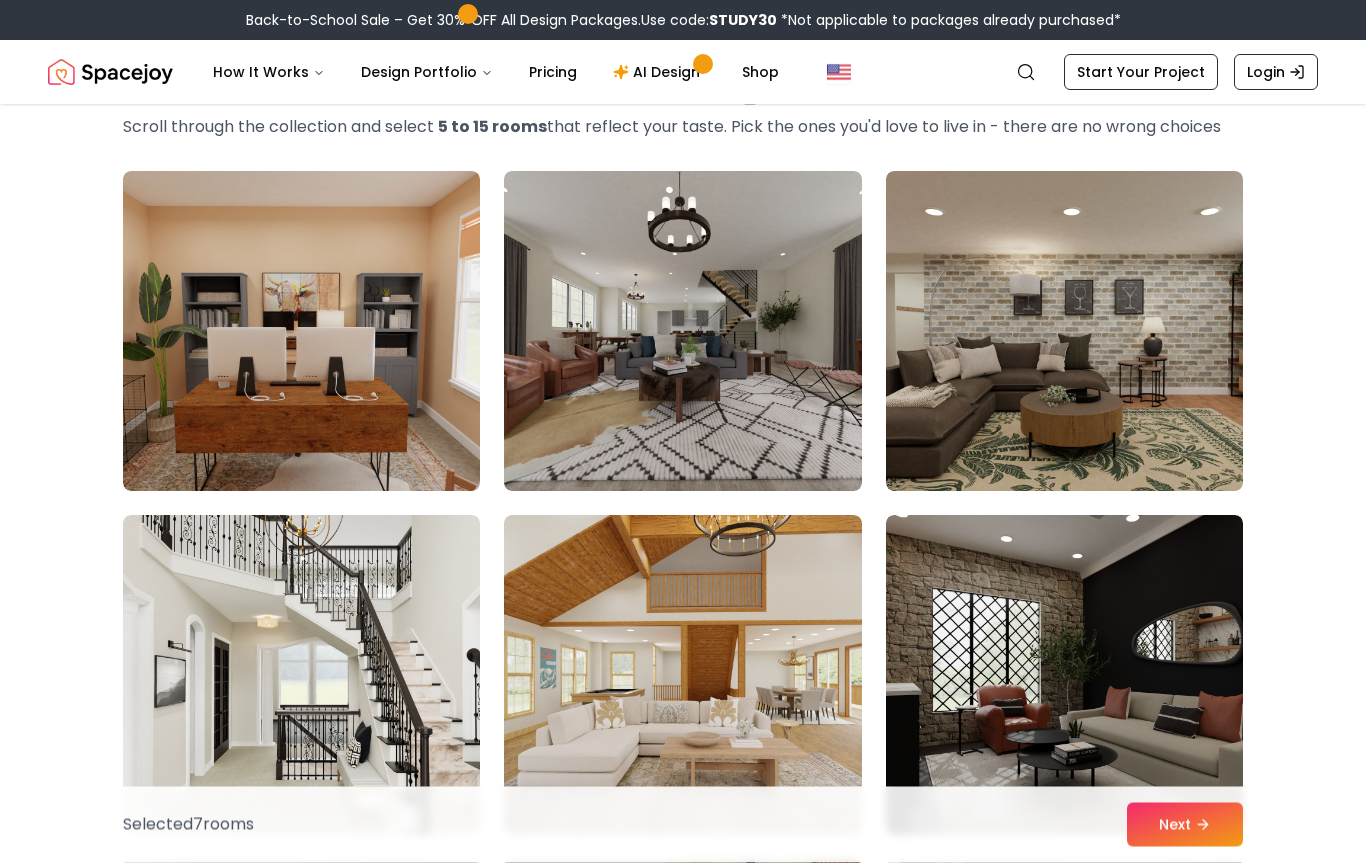 scroll, scrollTop: 95, scrollLeft: 0, axis: vertical 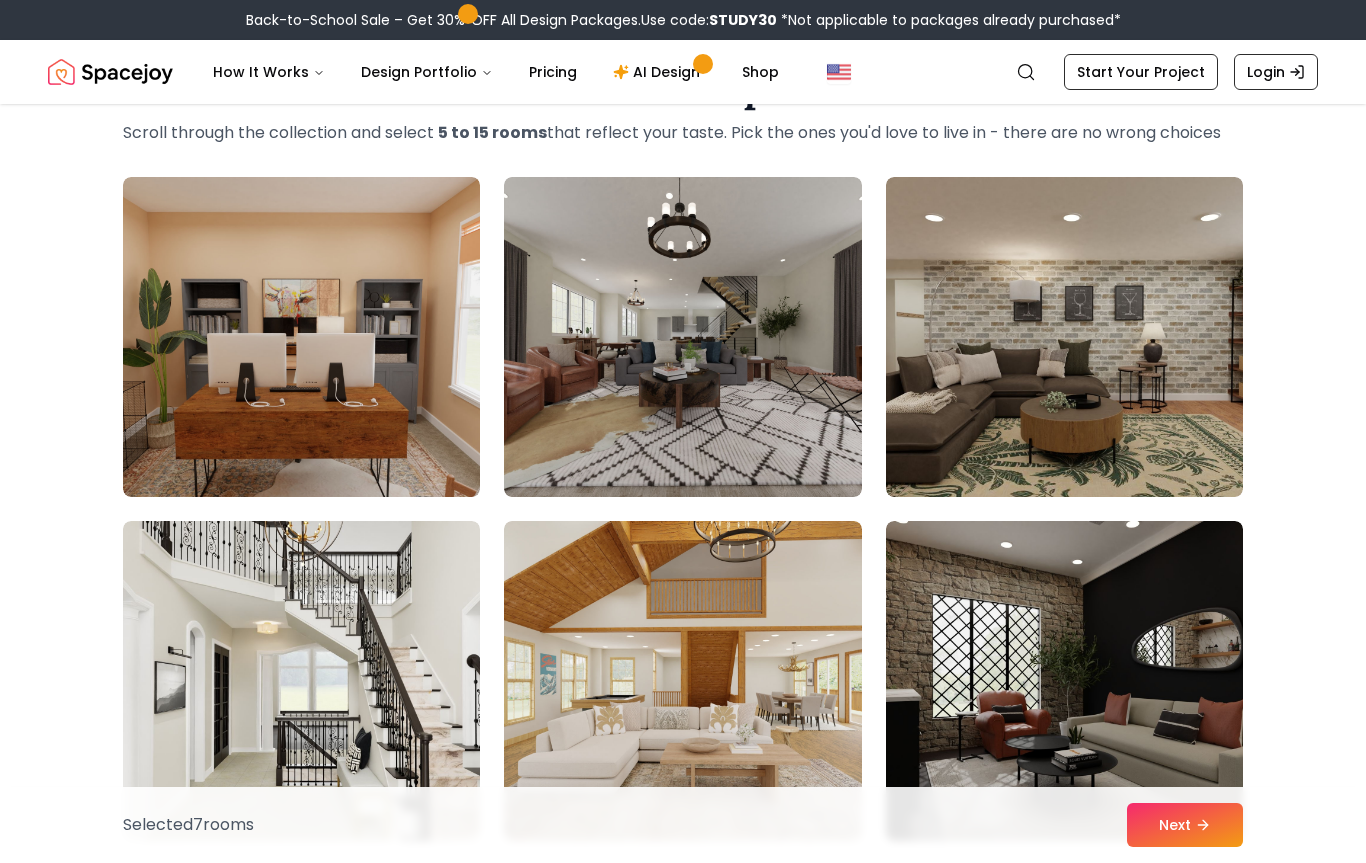 click at bounding box center (682, 681) 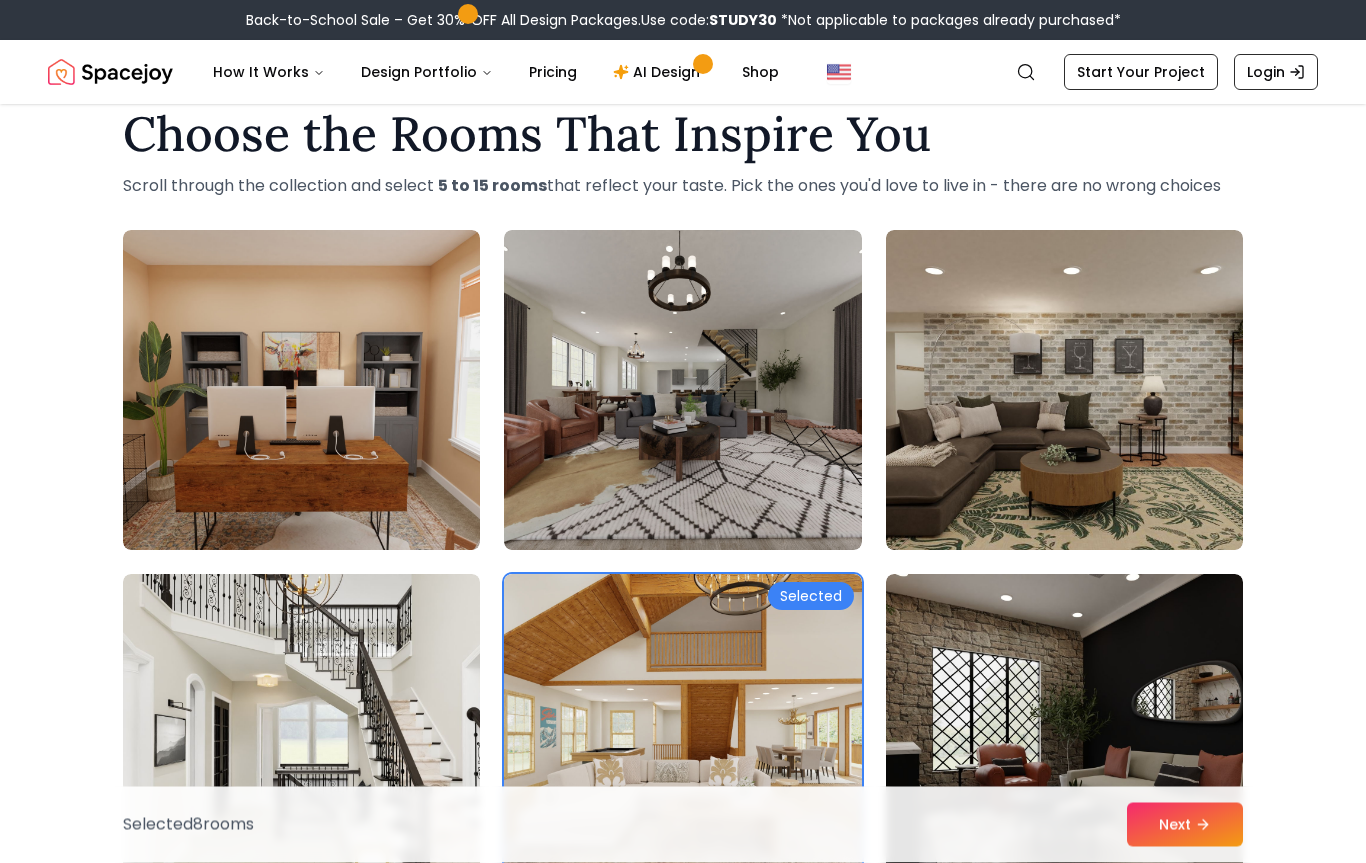 scroll, scrollTop: 0, scrollLeft: 0, axis: both 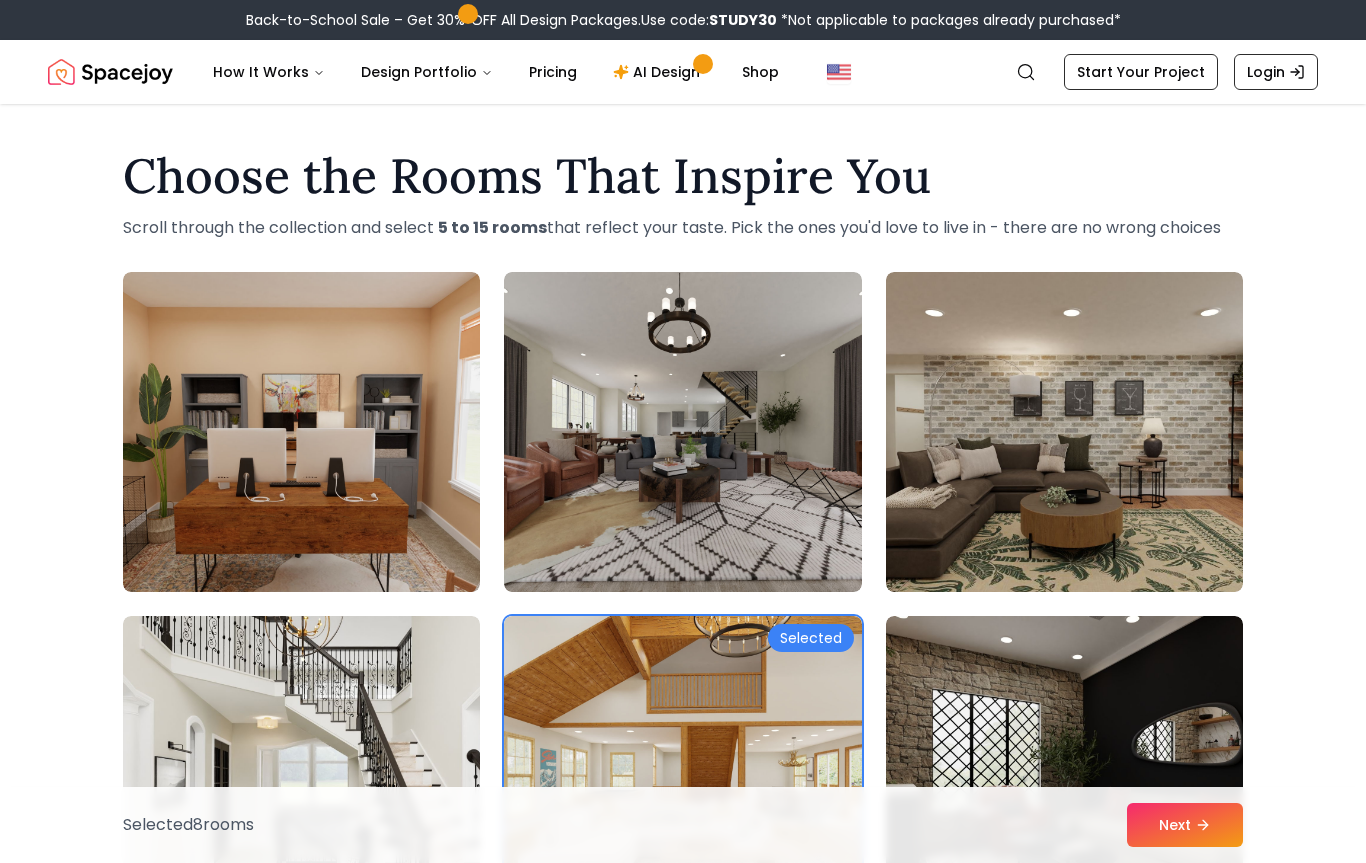click on "Next" at bounding box center (1185, 825) 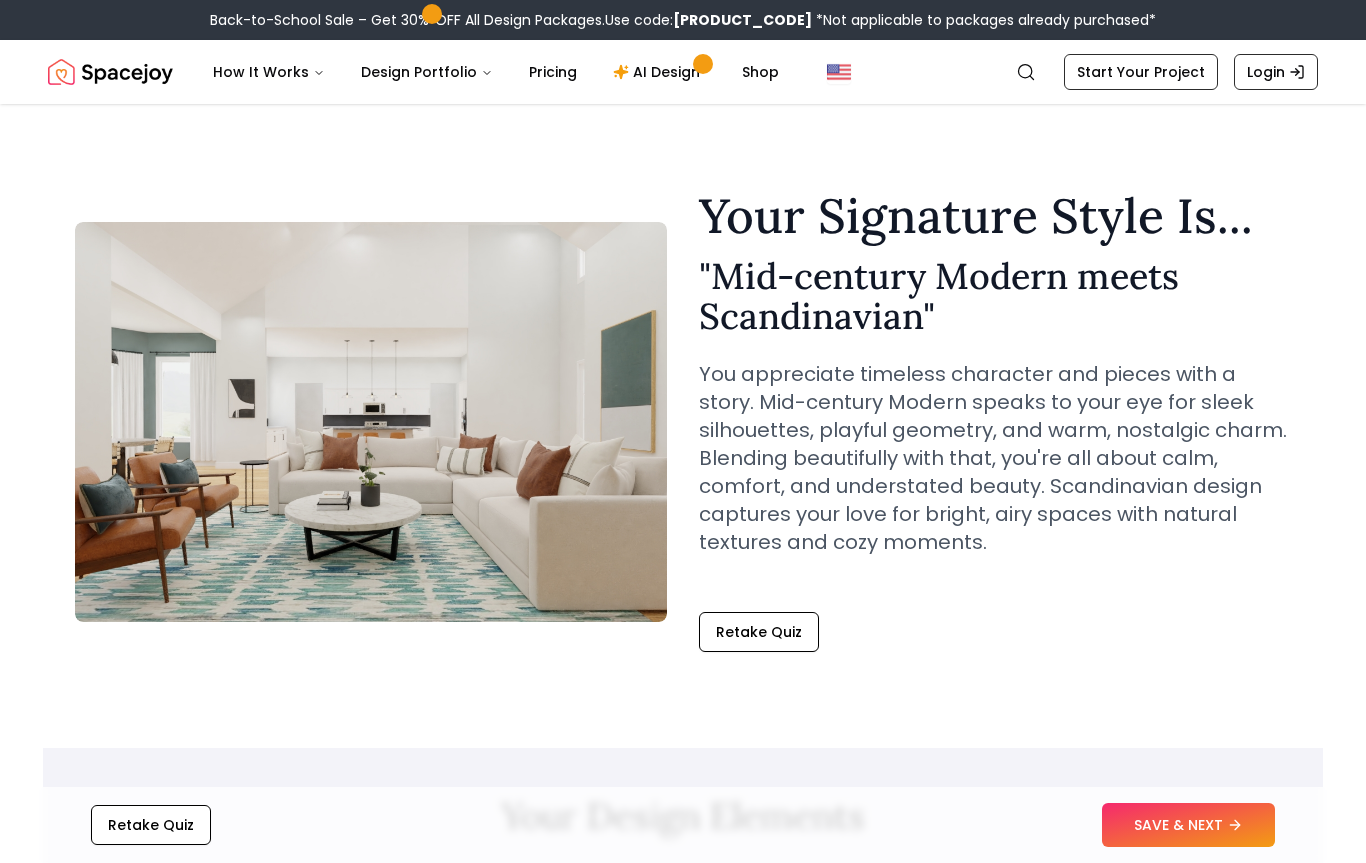 scroll, scrollTop: 0, scrollLeft: 0, axis: both 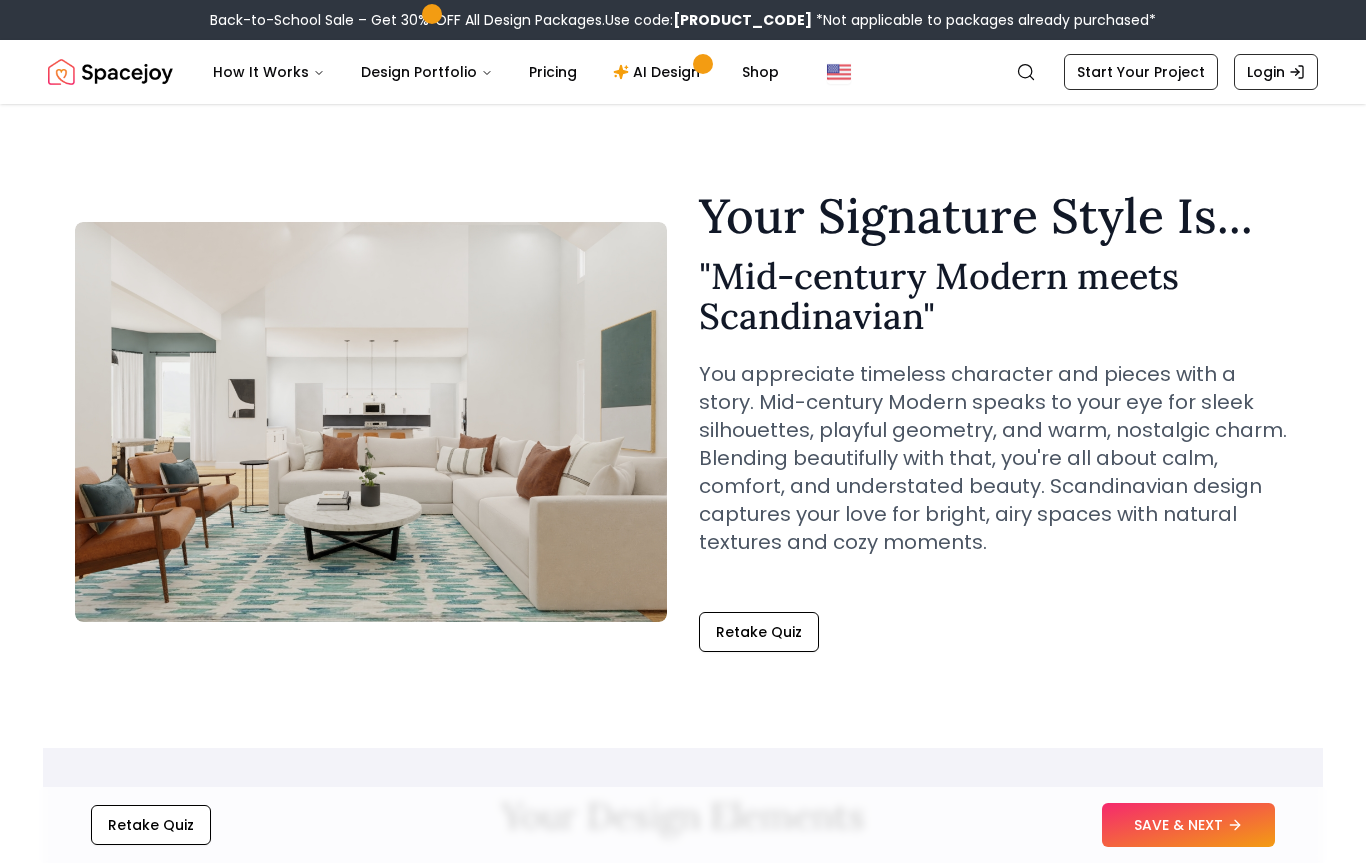 click on "SAVE & NEXT" at bounding box center (1188, 825) 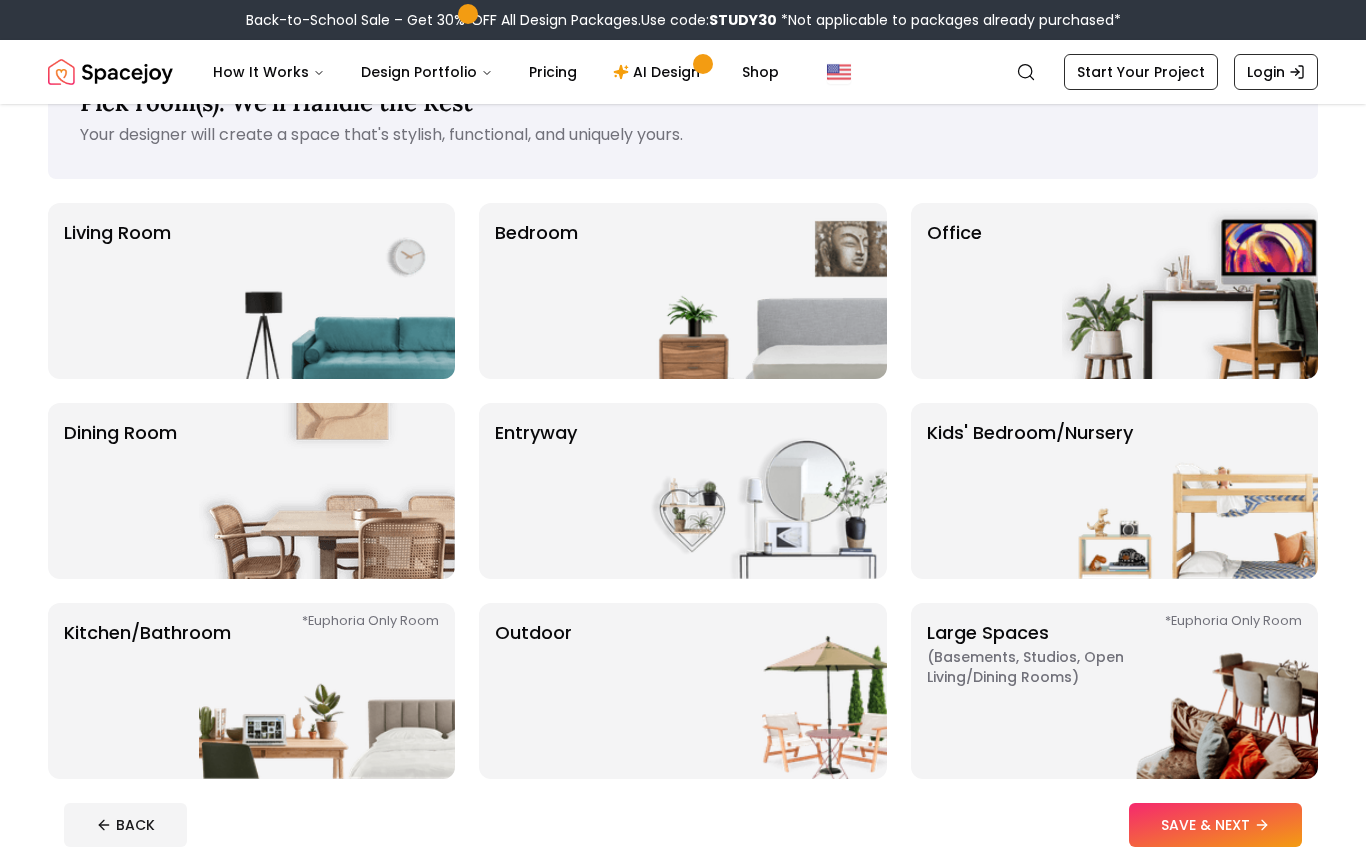 scroll, scrollTop: 0, scrollLeft: 0, axis: both 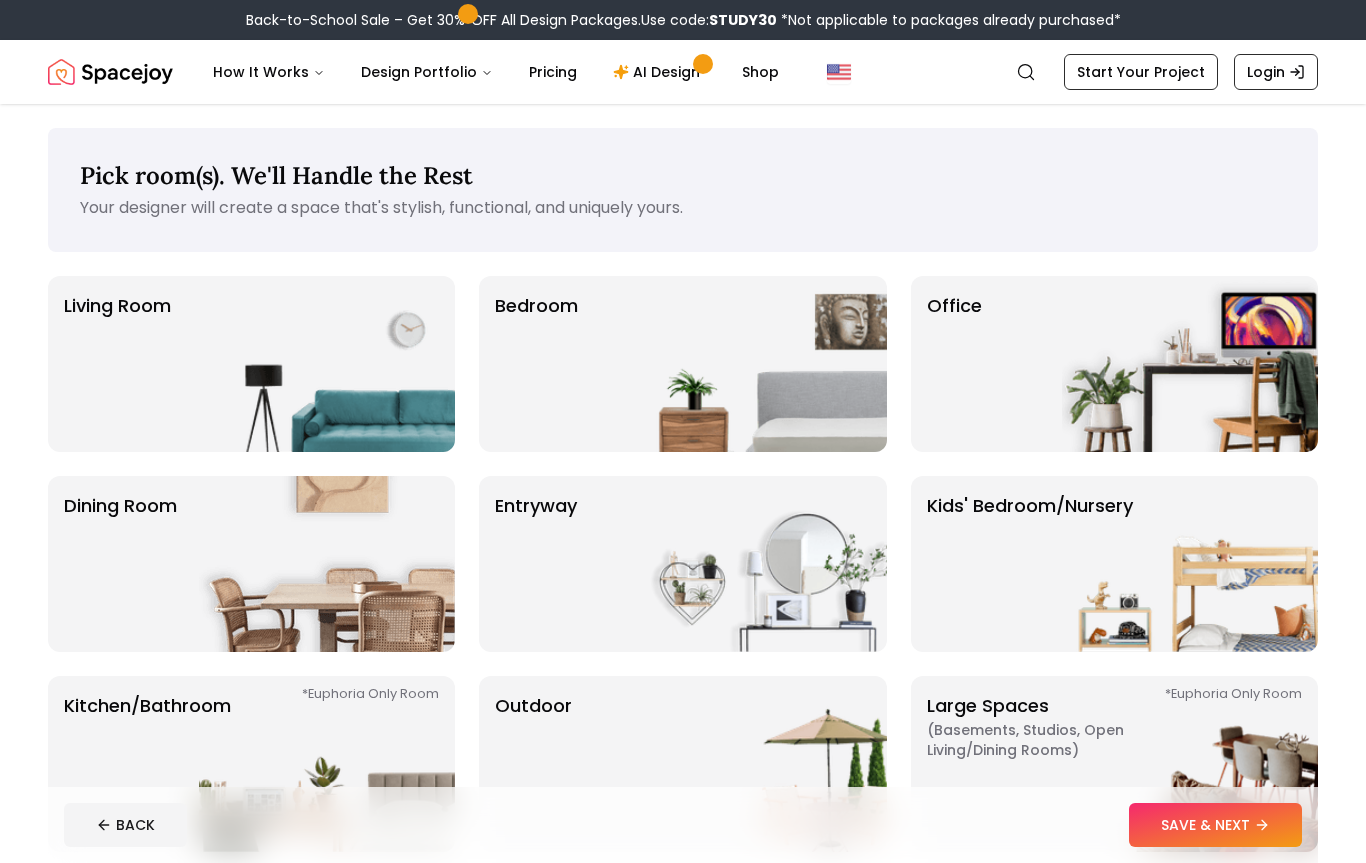 click at bounding box center [327, 364] 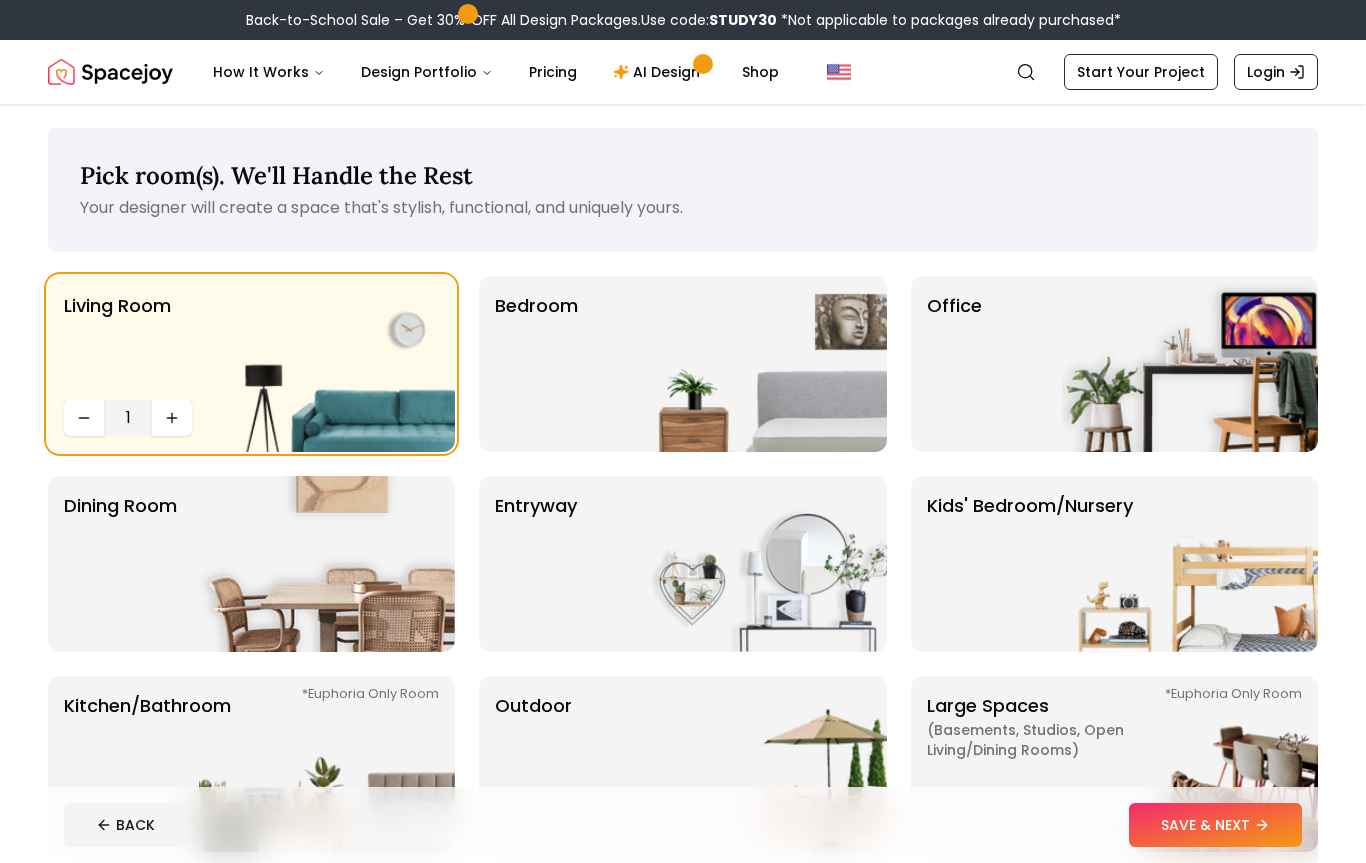 click 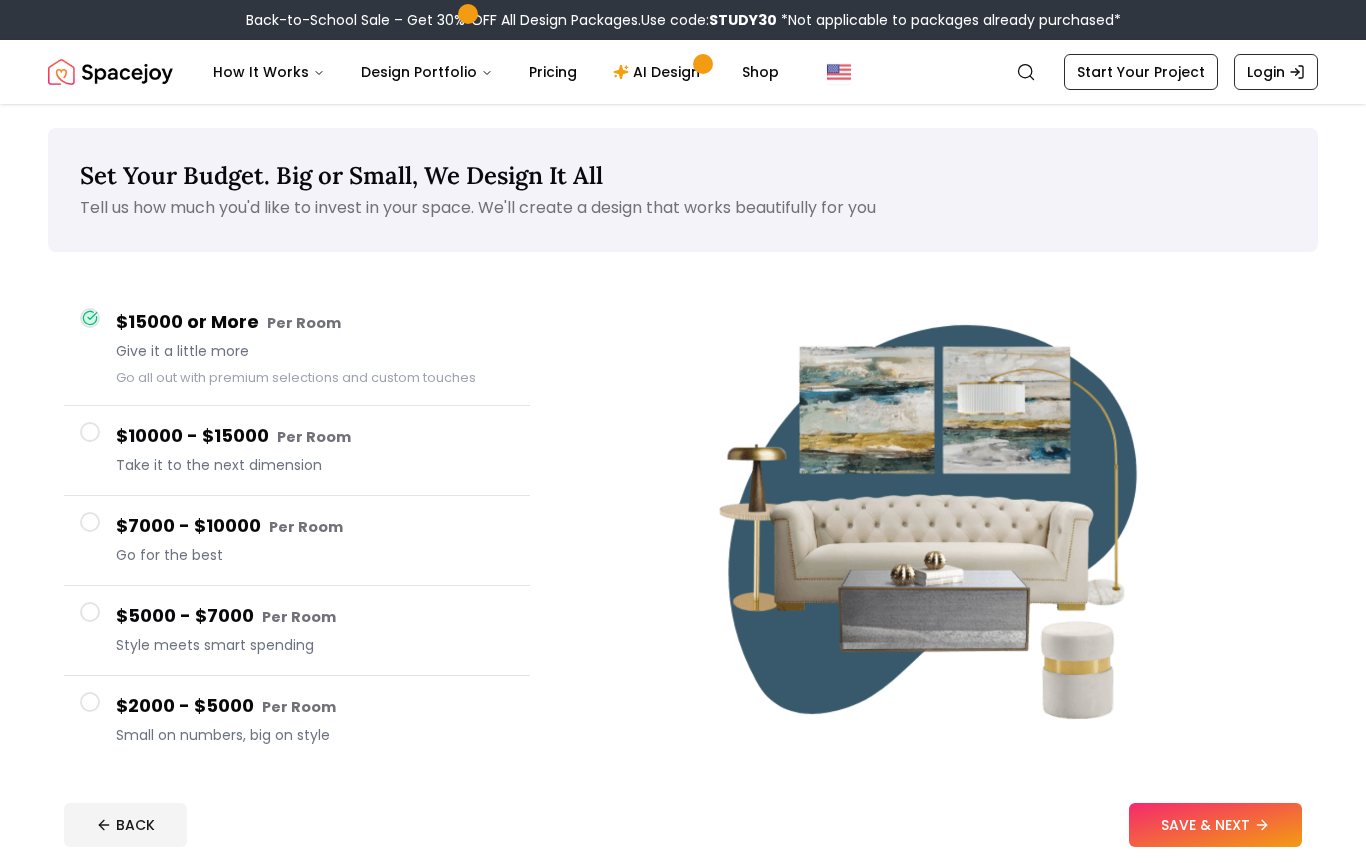 click on "Small on numbers, big on style" at bounding box center [315, 735] 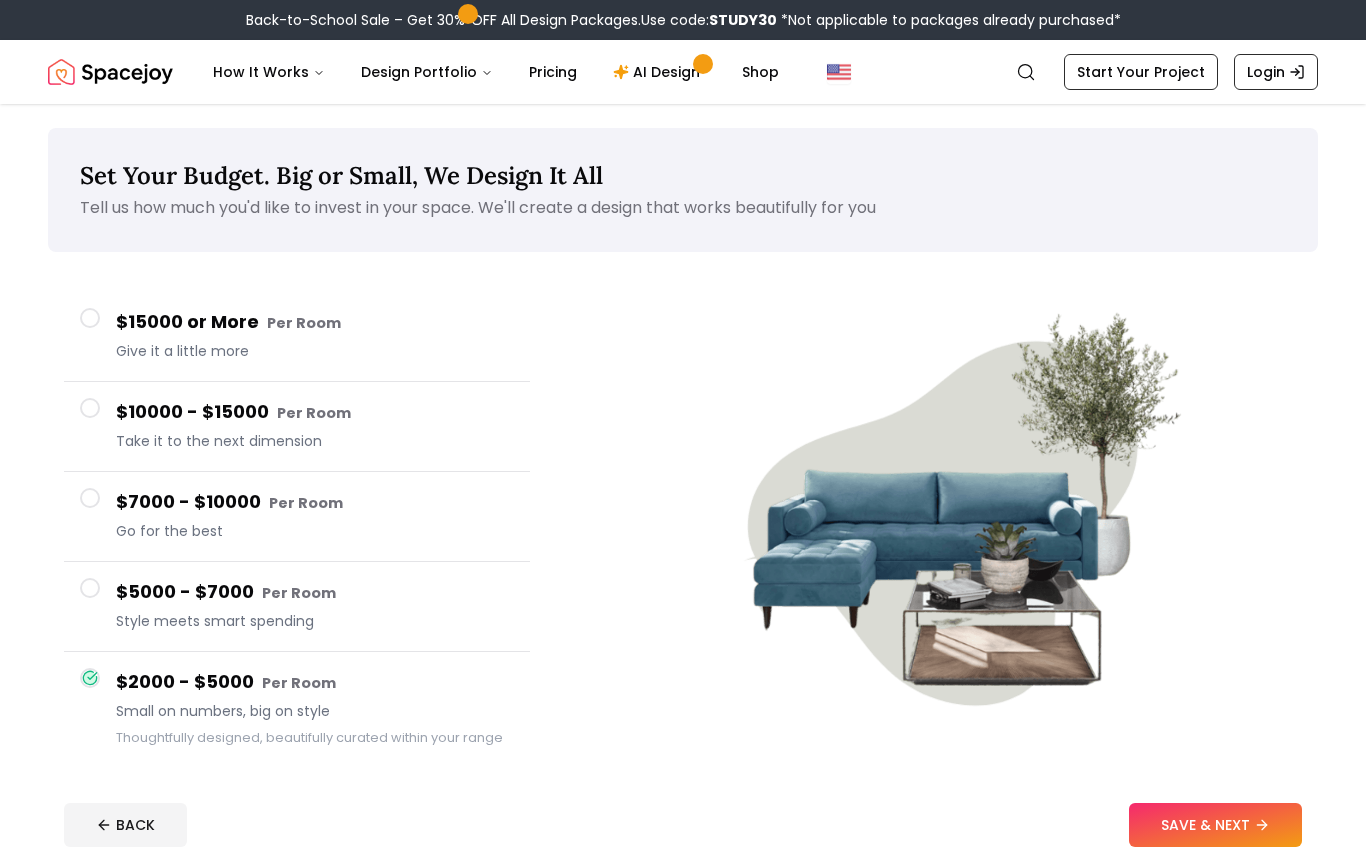 click on "Thoughtfully designed, beautifully curated within your range" at bounding box center [309, 737] 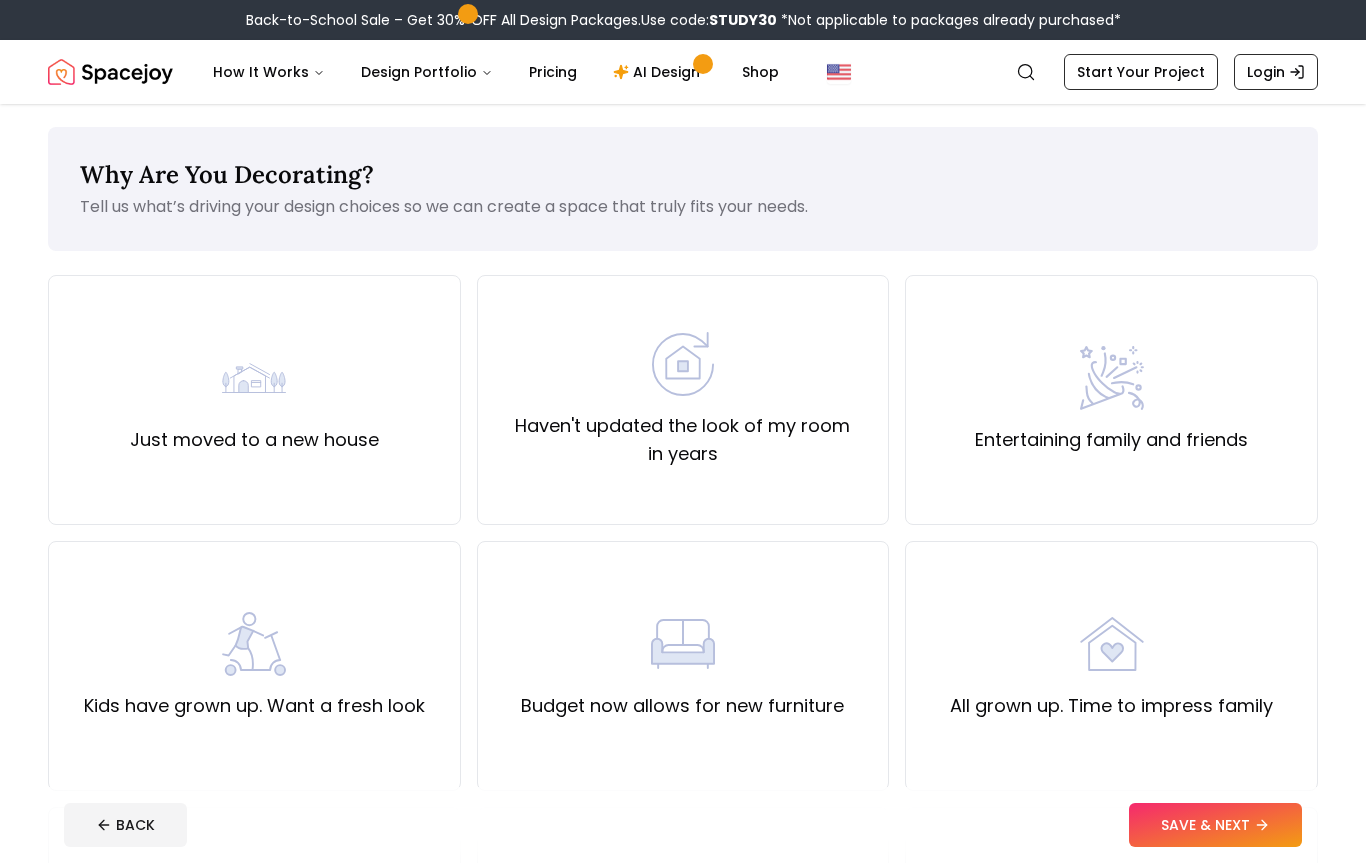 scroll, scrollTop: 7, scrollLeft: 0, axis: vertical 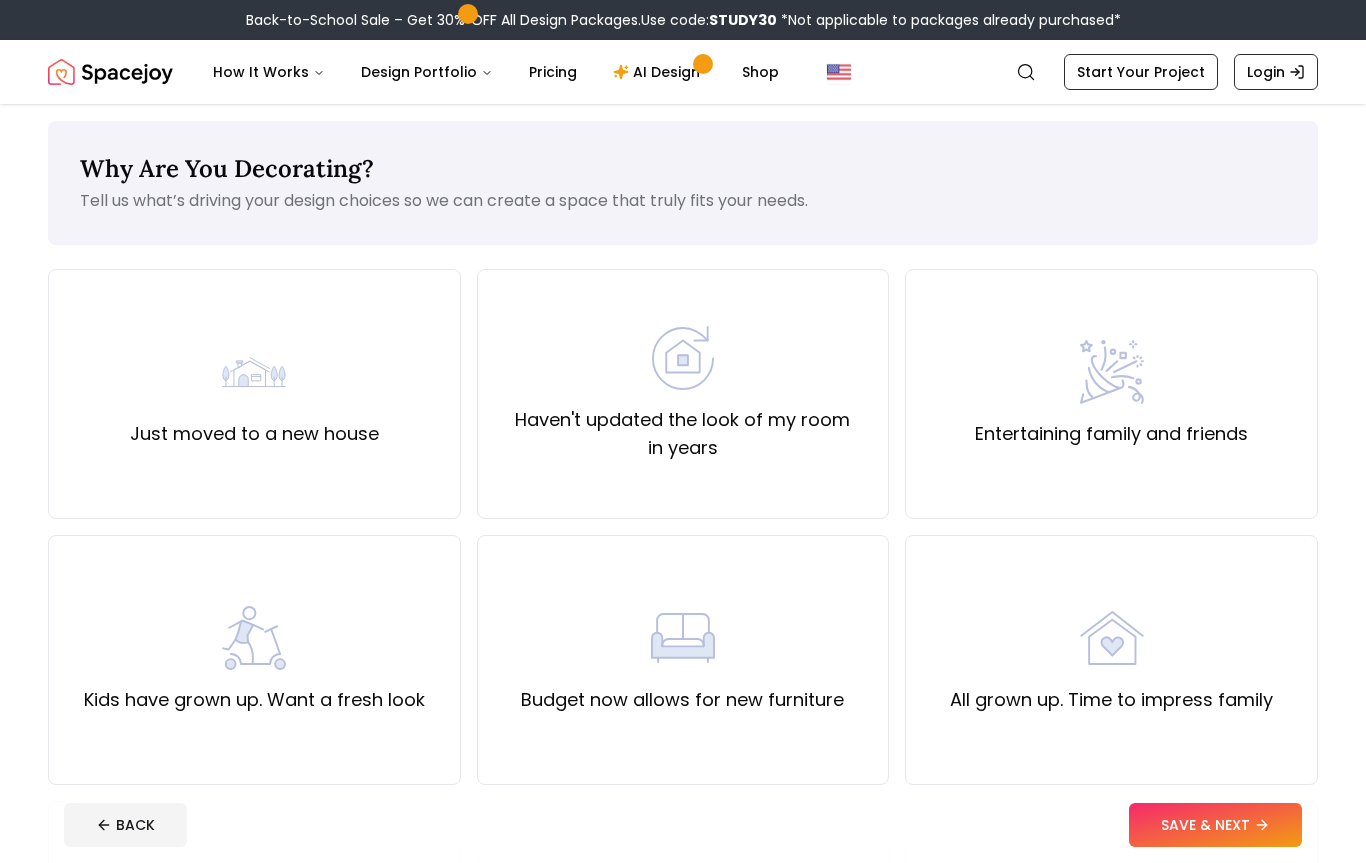 click on "SAVE & NEXT" at bounding box center (1215, 825) 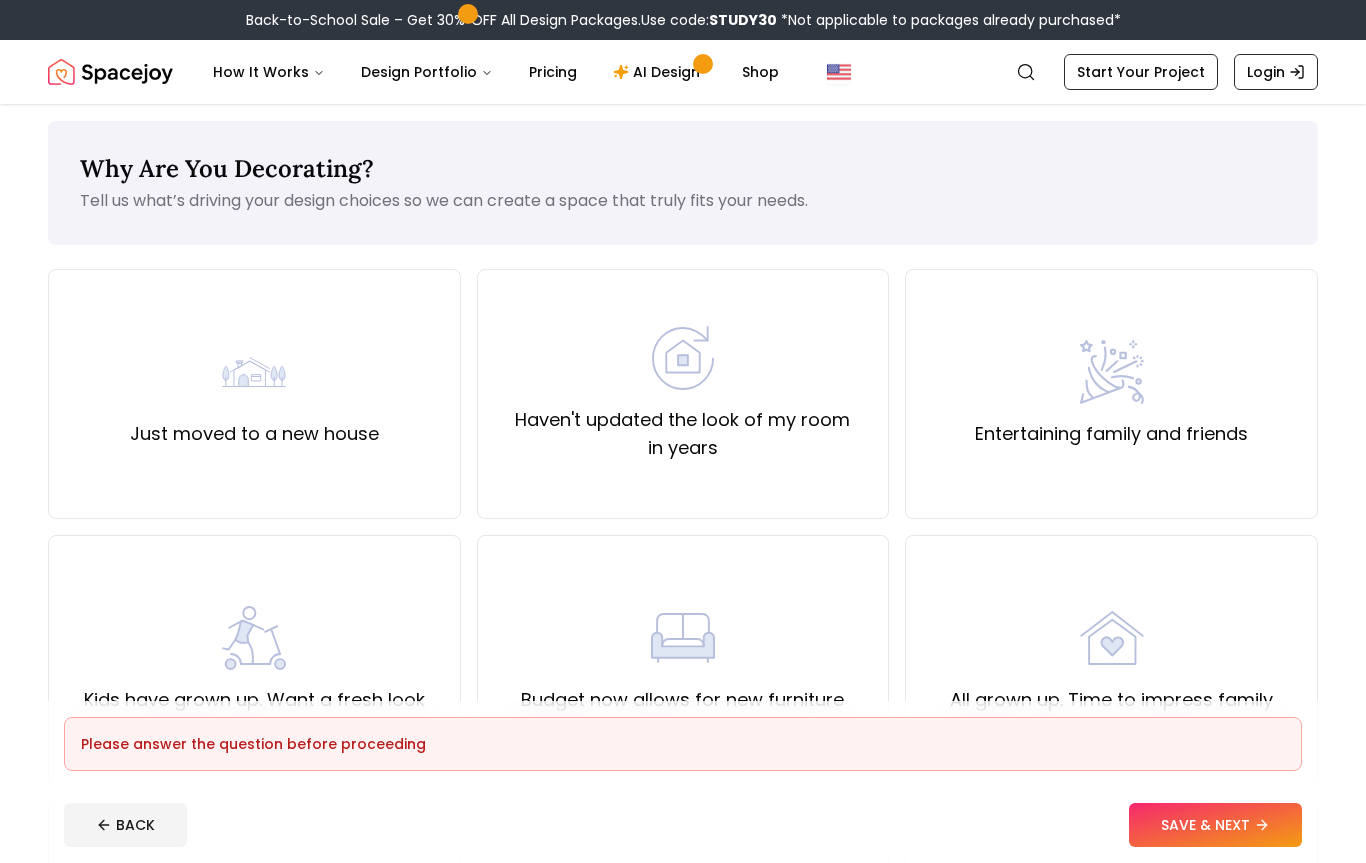 click on "SAVE & NEXT" at bounding box center [1215, 825] 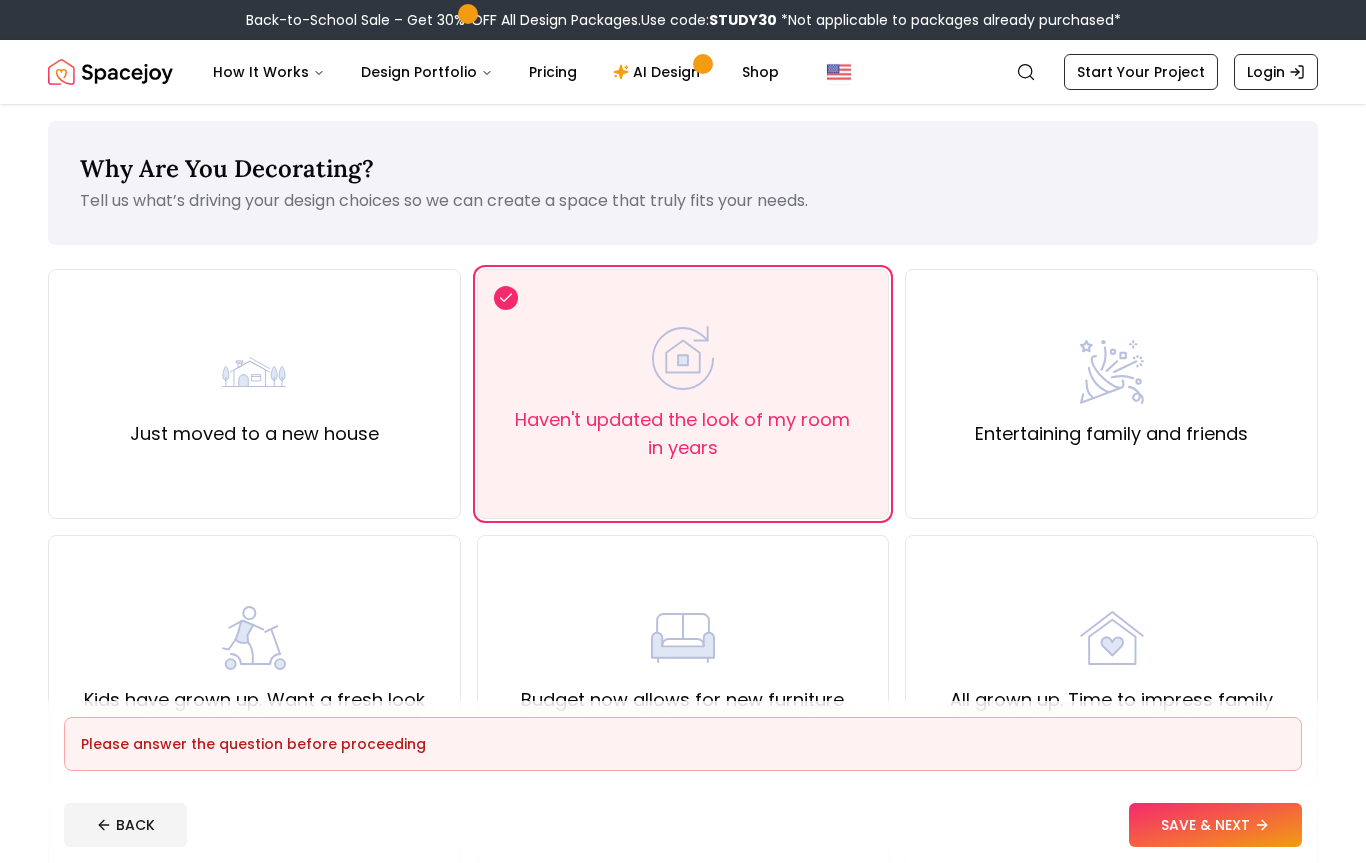 click 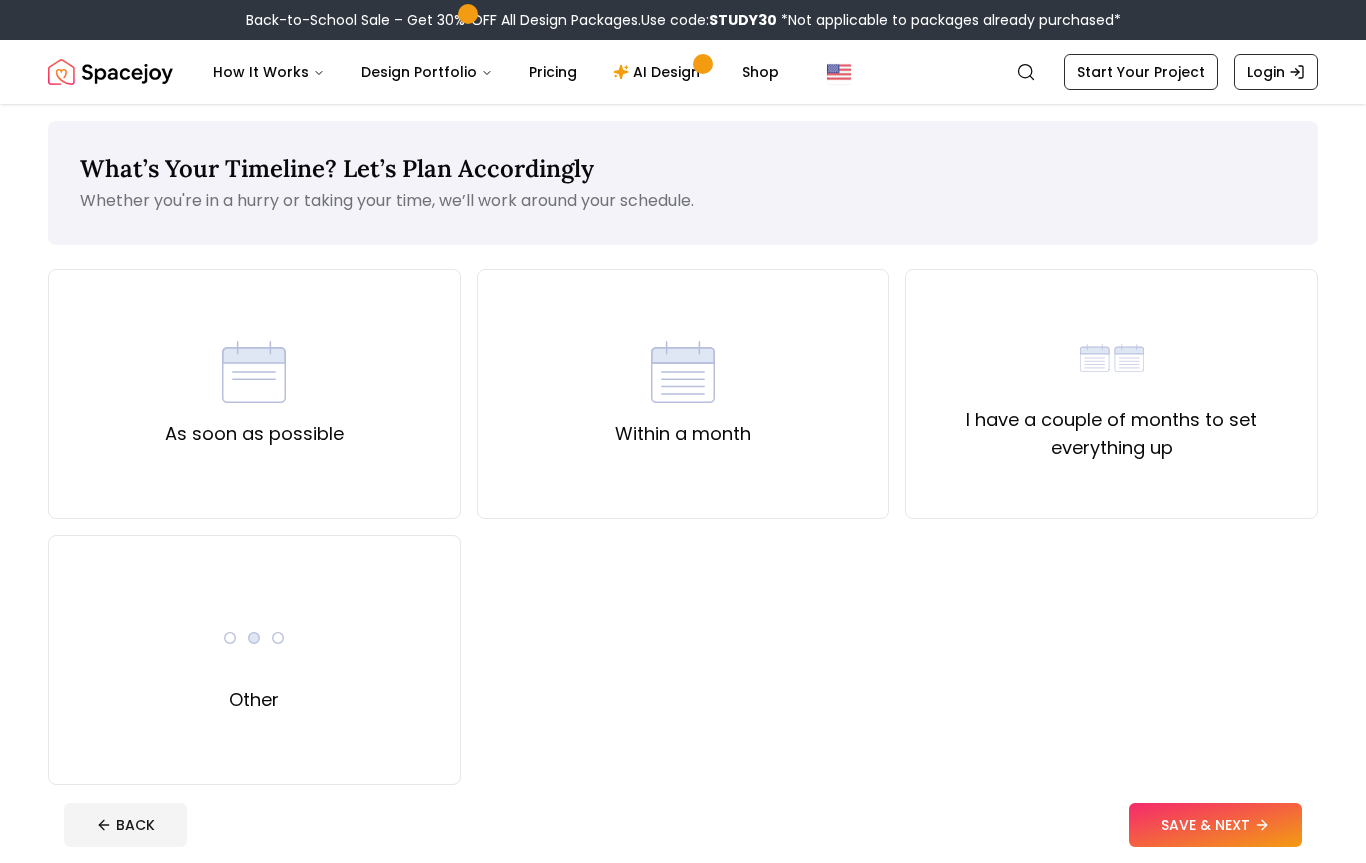 click on "I have a couple of months to set everything up" at bounding box center (1111, 434) 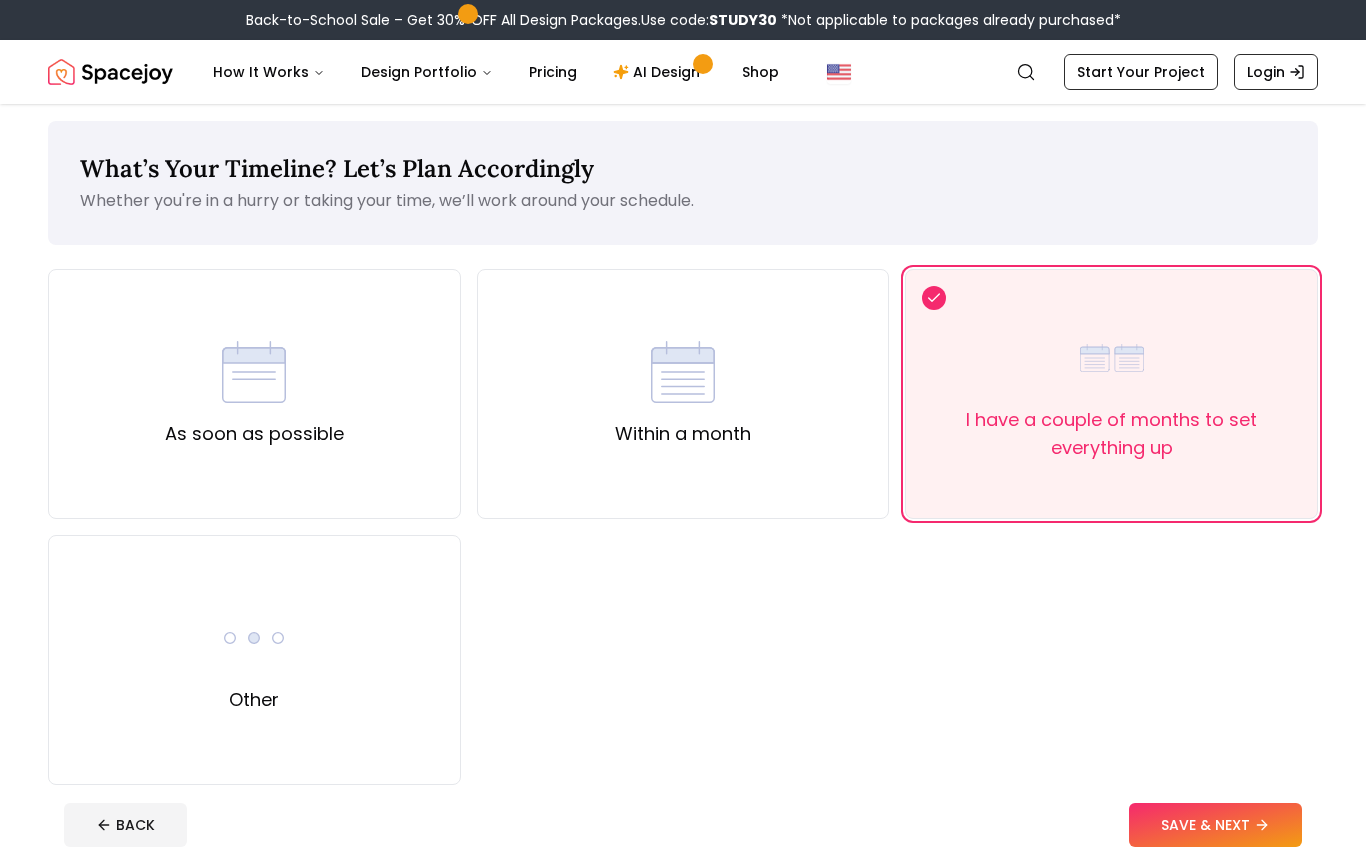 click on "SAVE & NEXT" at bounding box center [1215, 825] 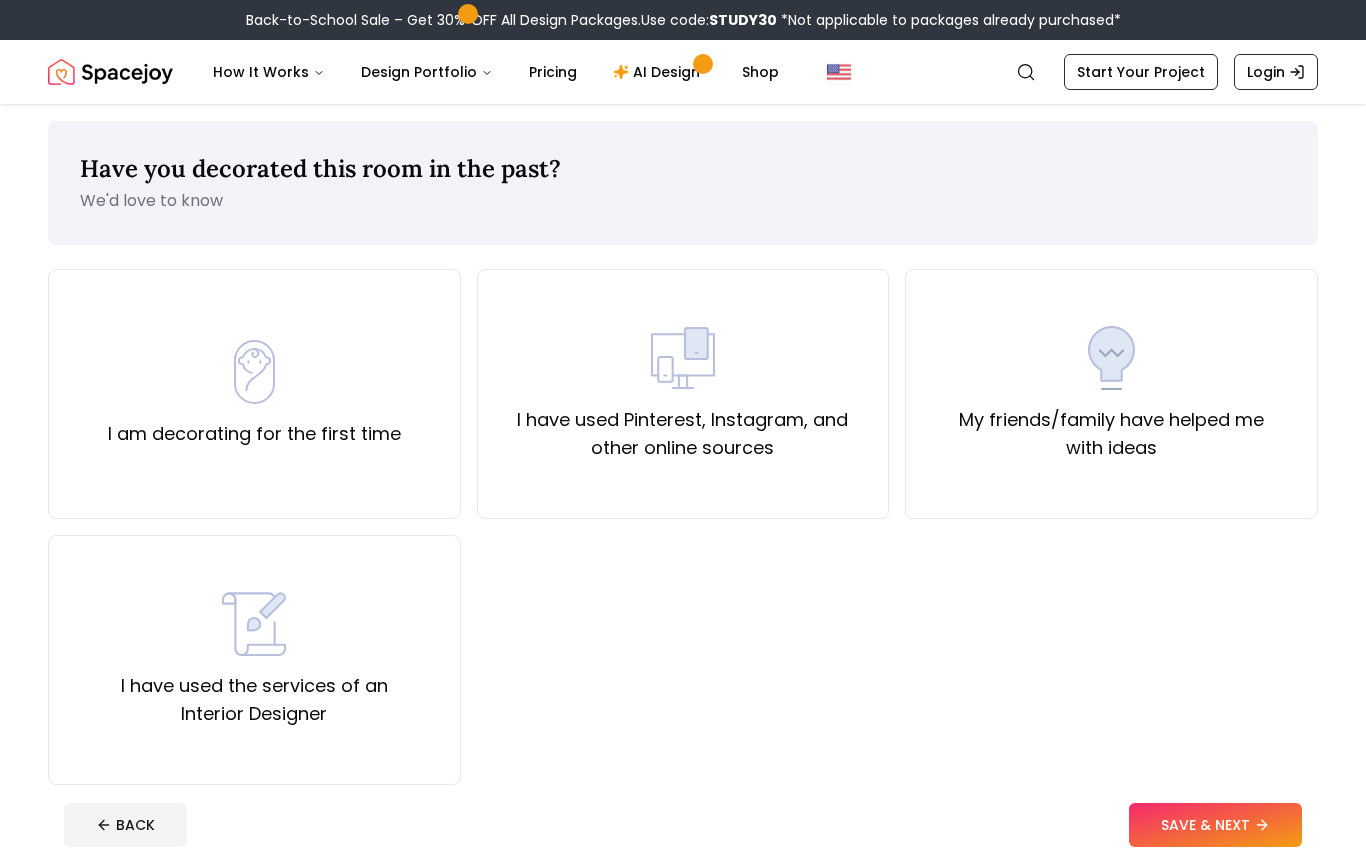 click on "I am decorating for the first time" at bounding box center [254, 434] 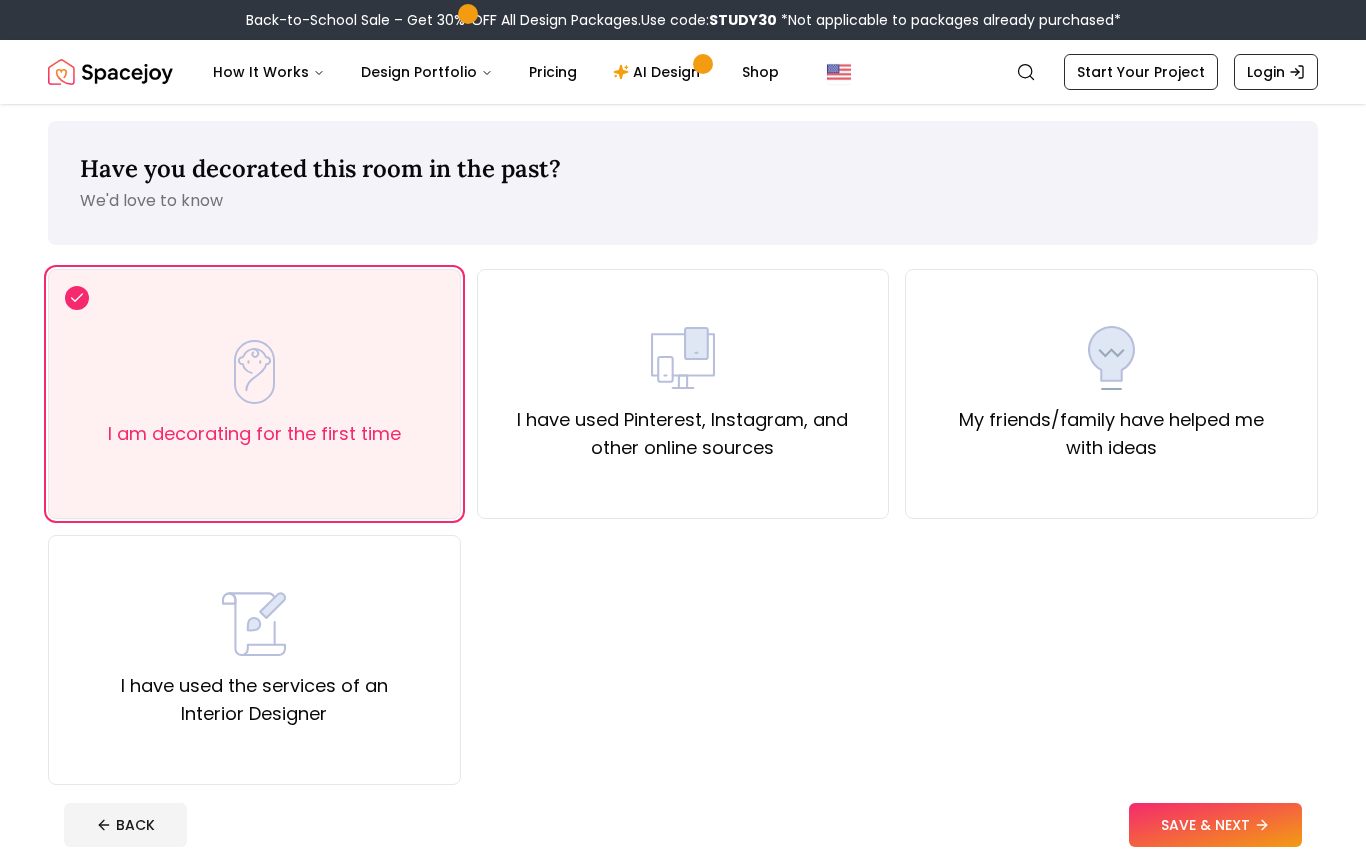 click on "SAVE & NEXT" at bounding box center [1215, 825] 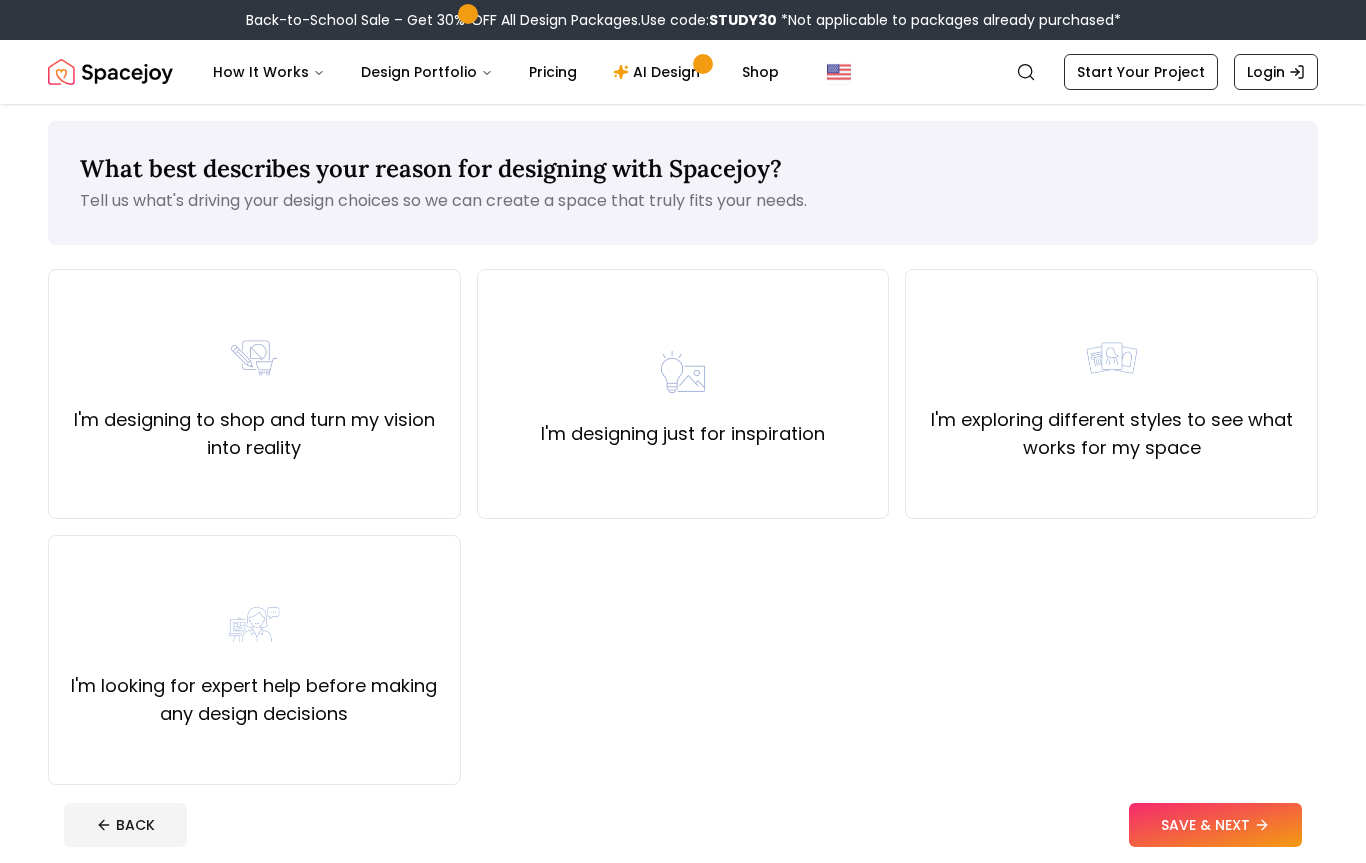 click on "I'm exploring different styles to see what works for my space" at bounding box center [1111, 434] 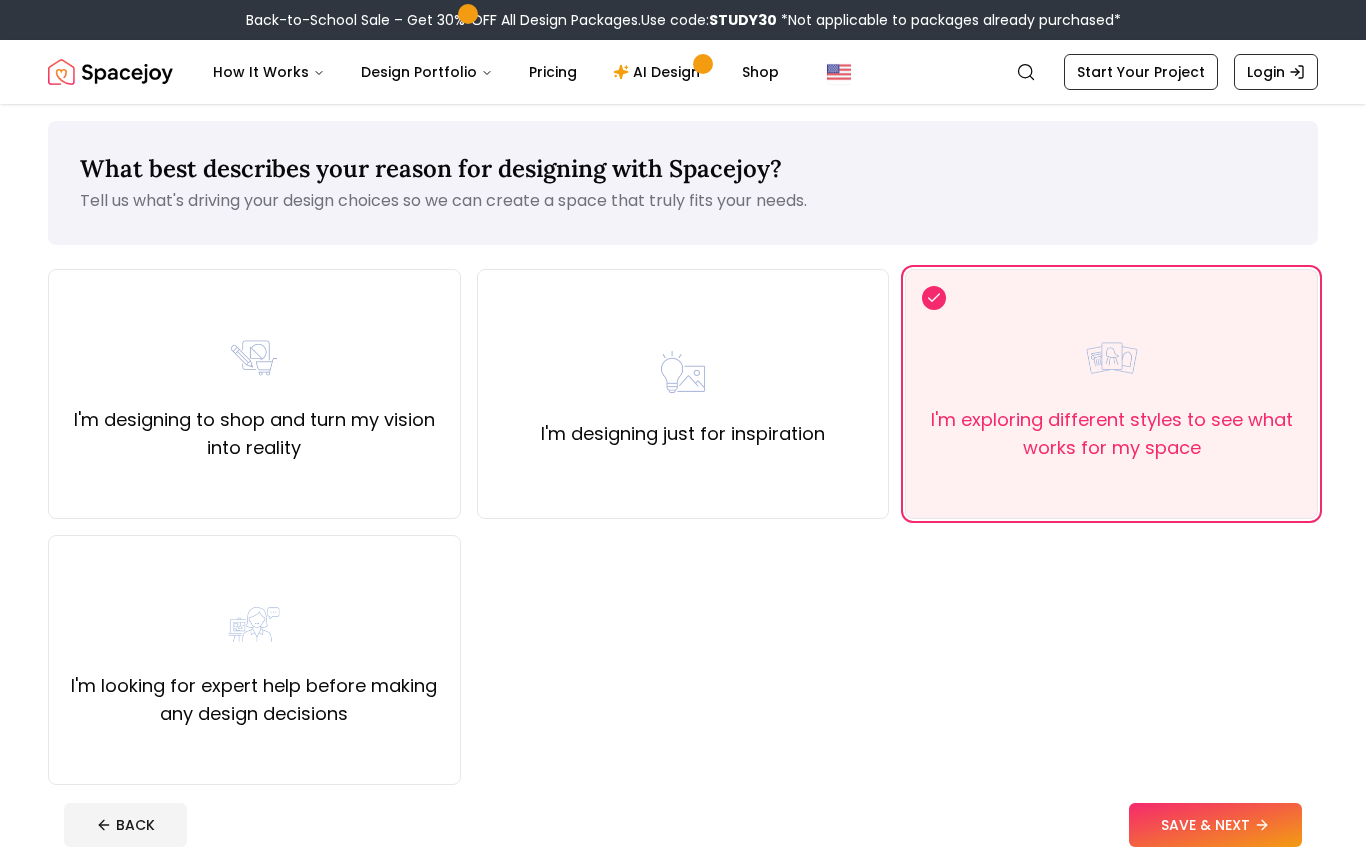 click on "SAVE & NEXT" at bounding box center (1215, 825) 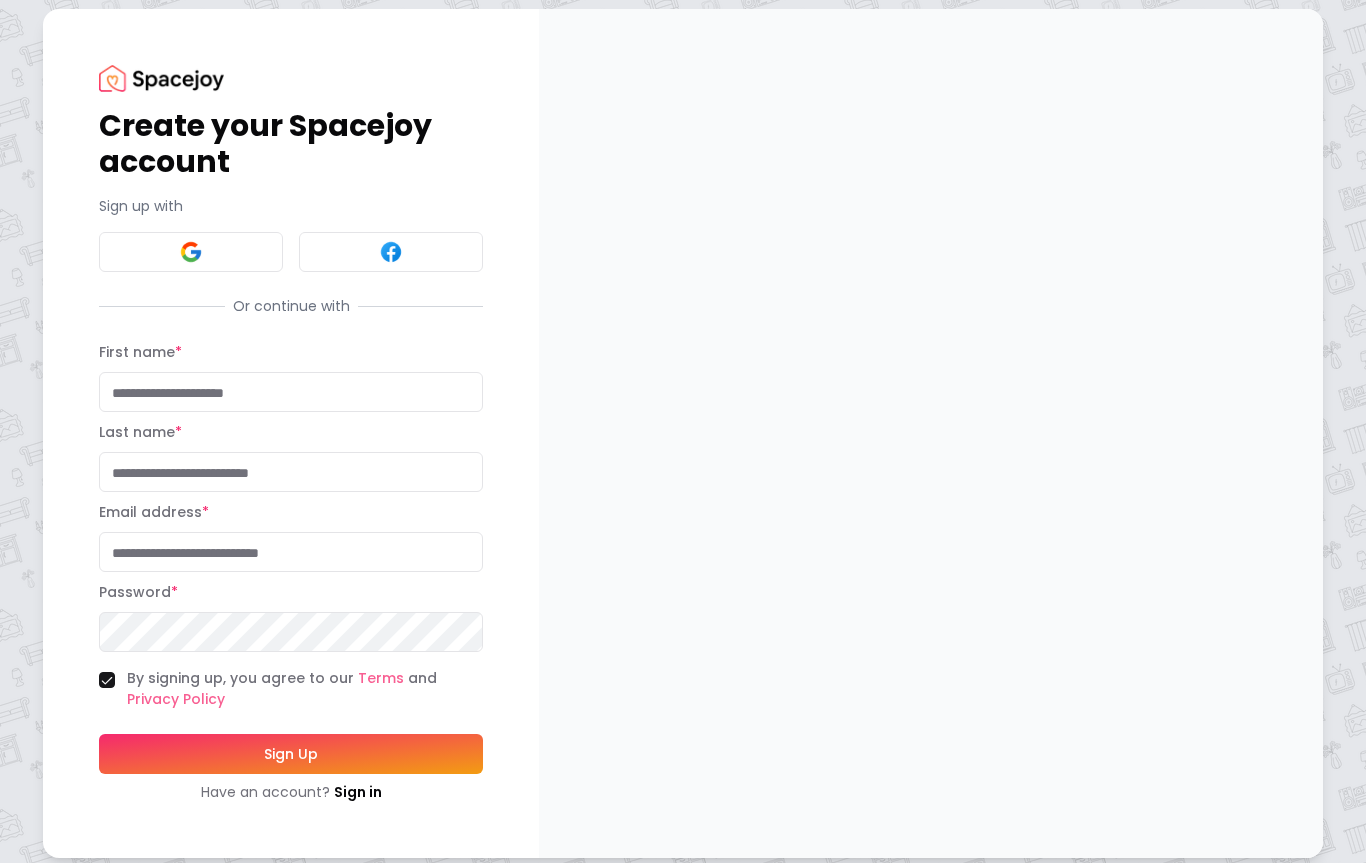 scroll, scrollTop: 18, scrollLeft: 0, axis: vertical 